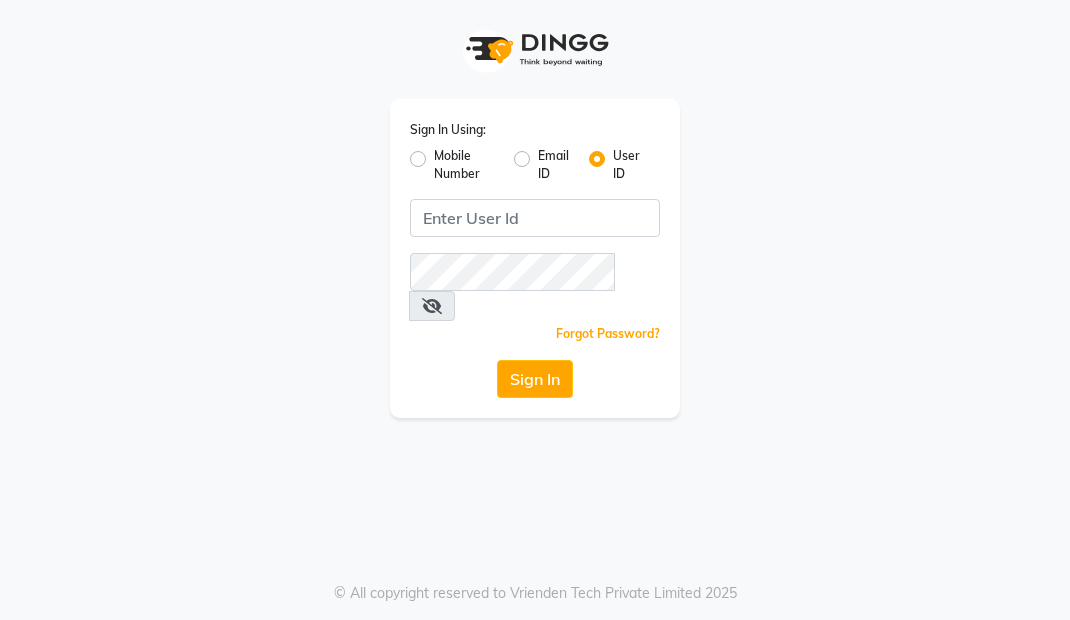 scroll, scrollTop: 0, scrollLeft: 0, axis: both 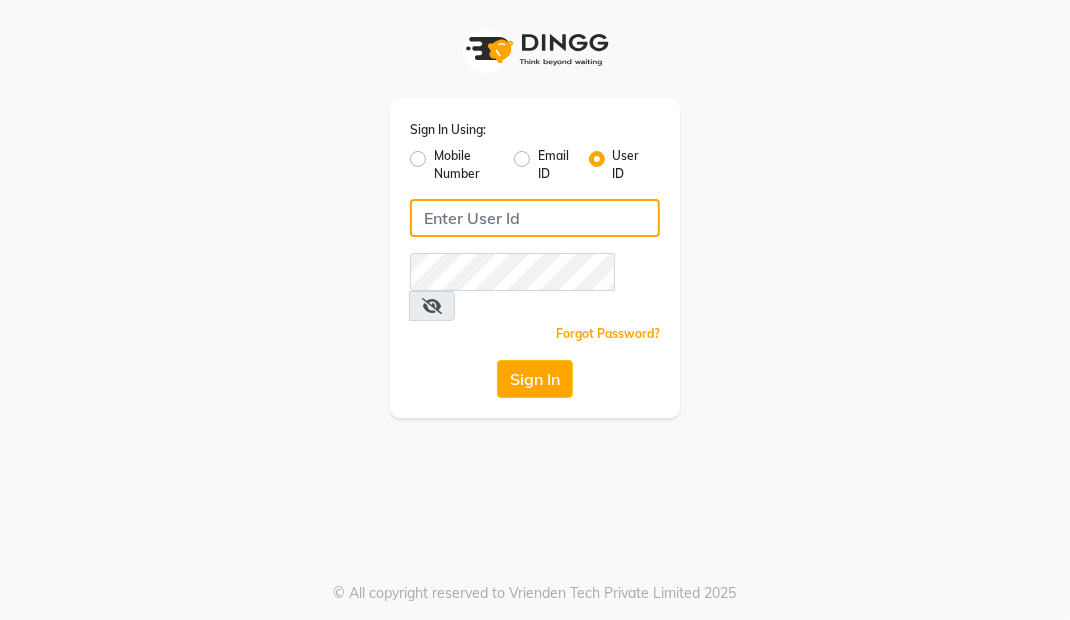 click 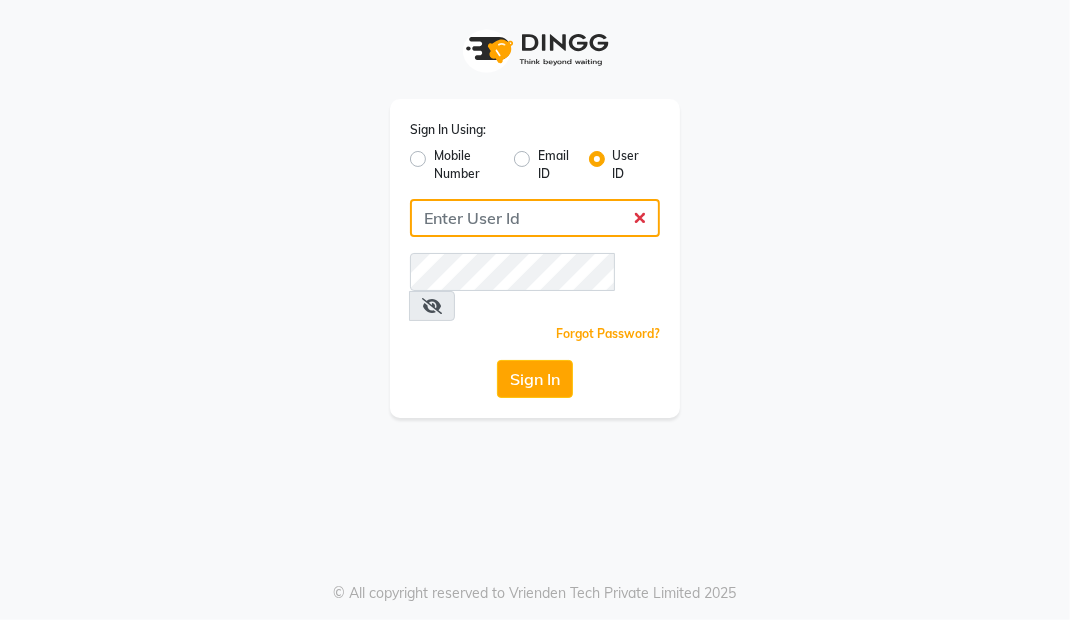 type on "Primeexotica" 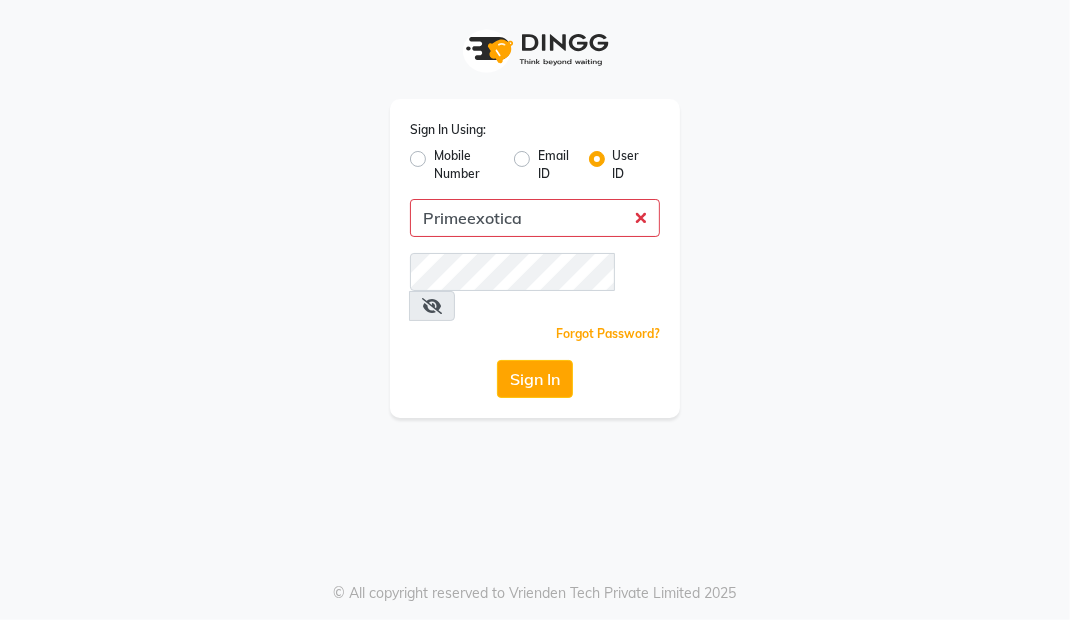 click on "Sign In" 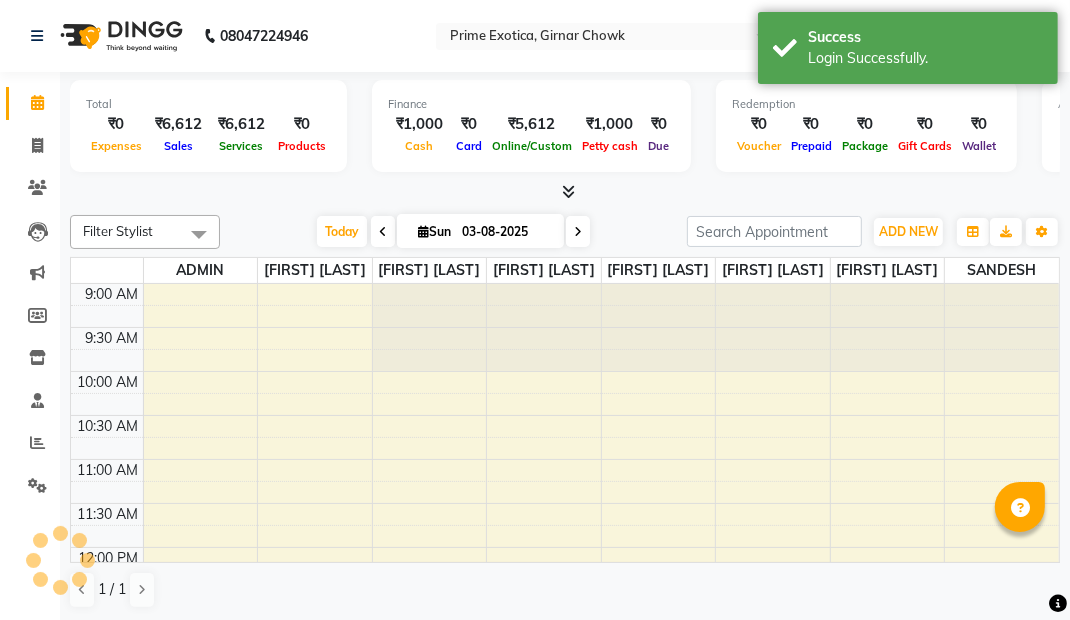 select on "en" 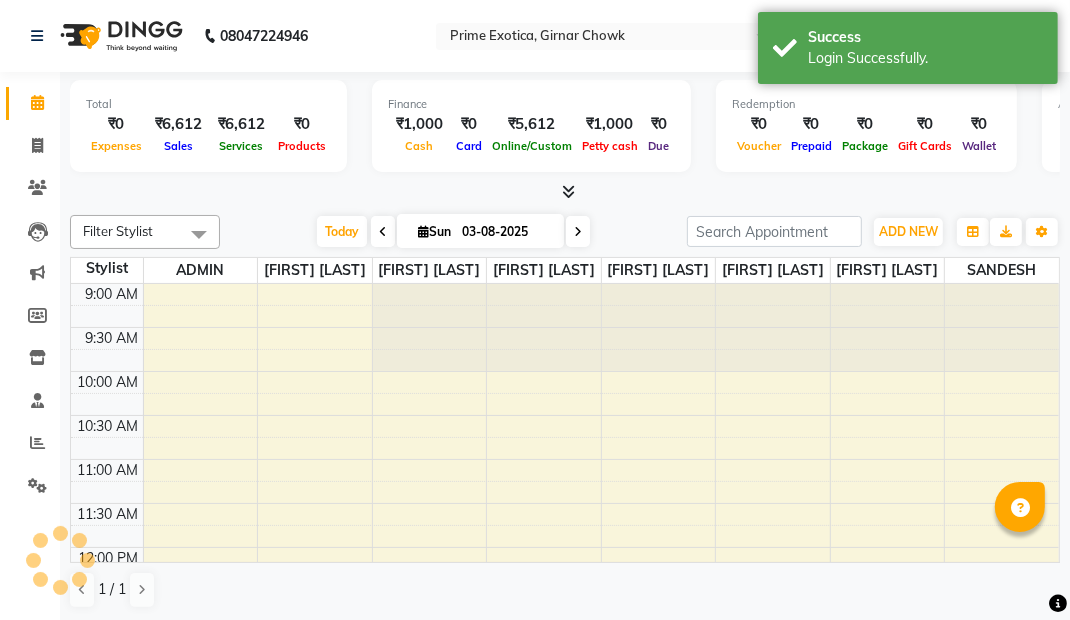 scroll, scrollTop: 0, scrollLeft: 0, axis: both 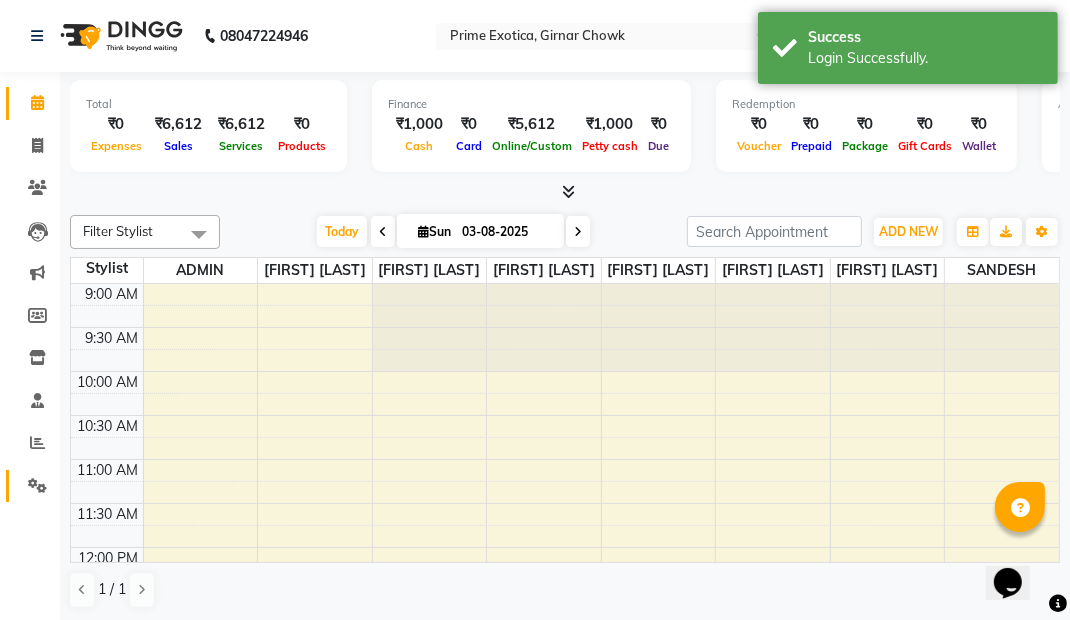 click 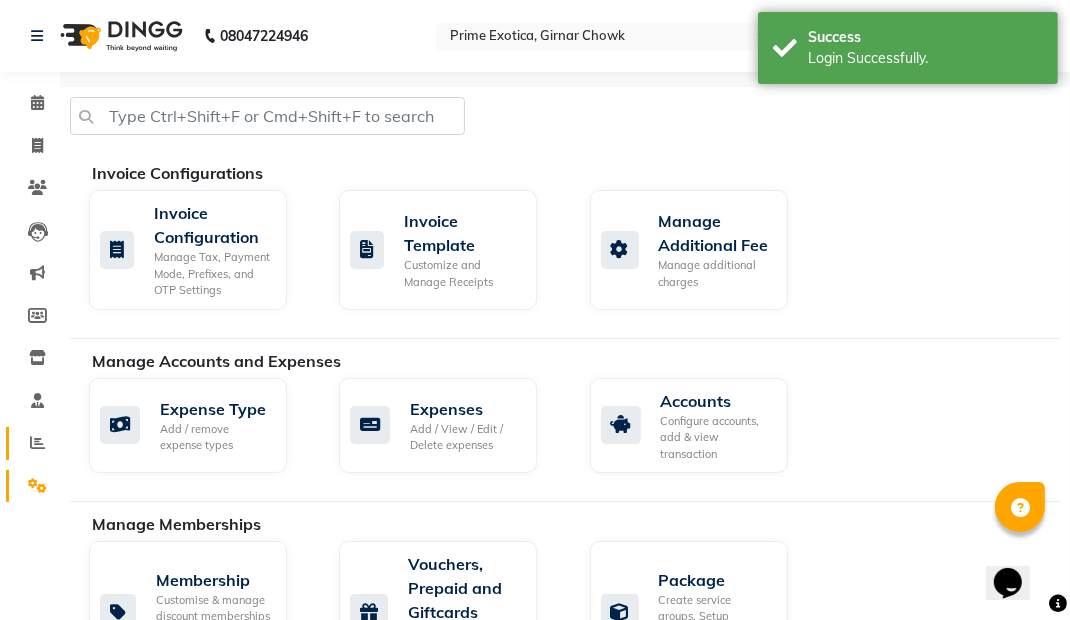 click 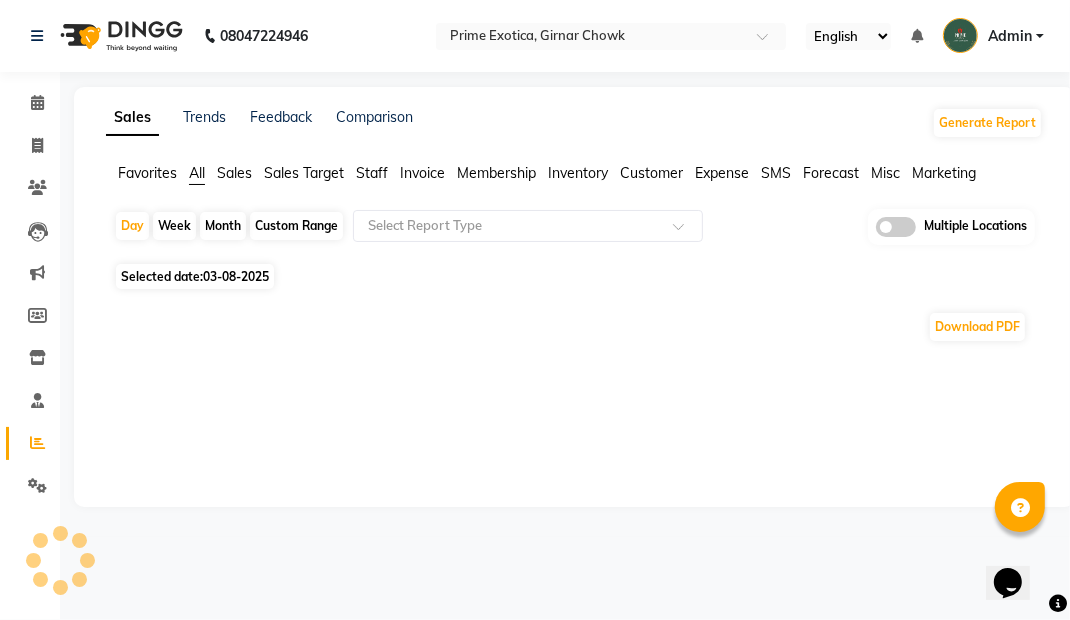 click 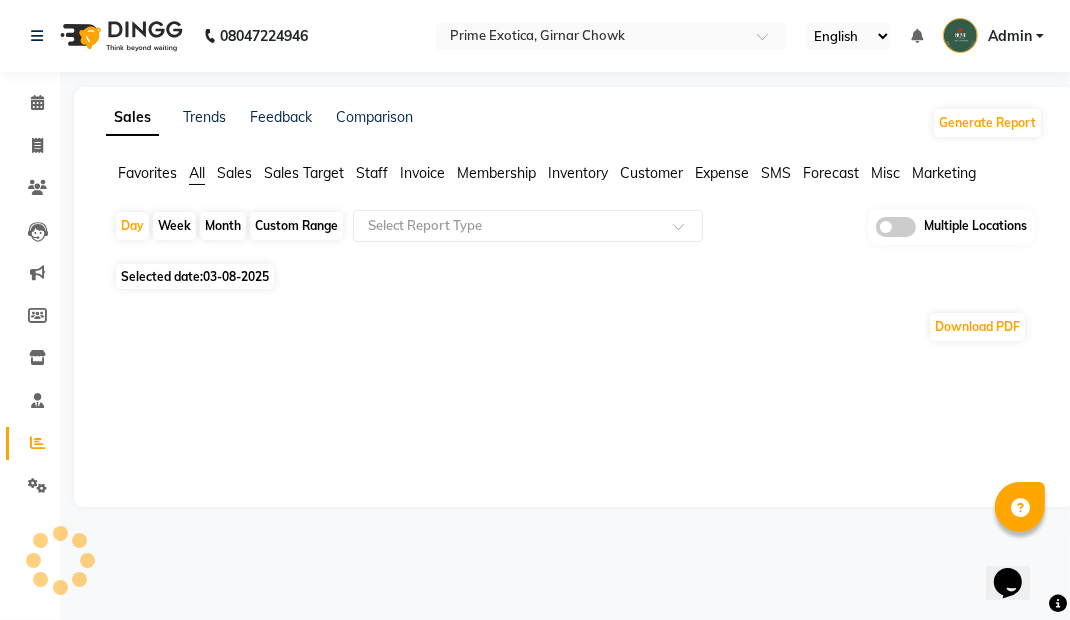 click 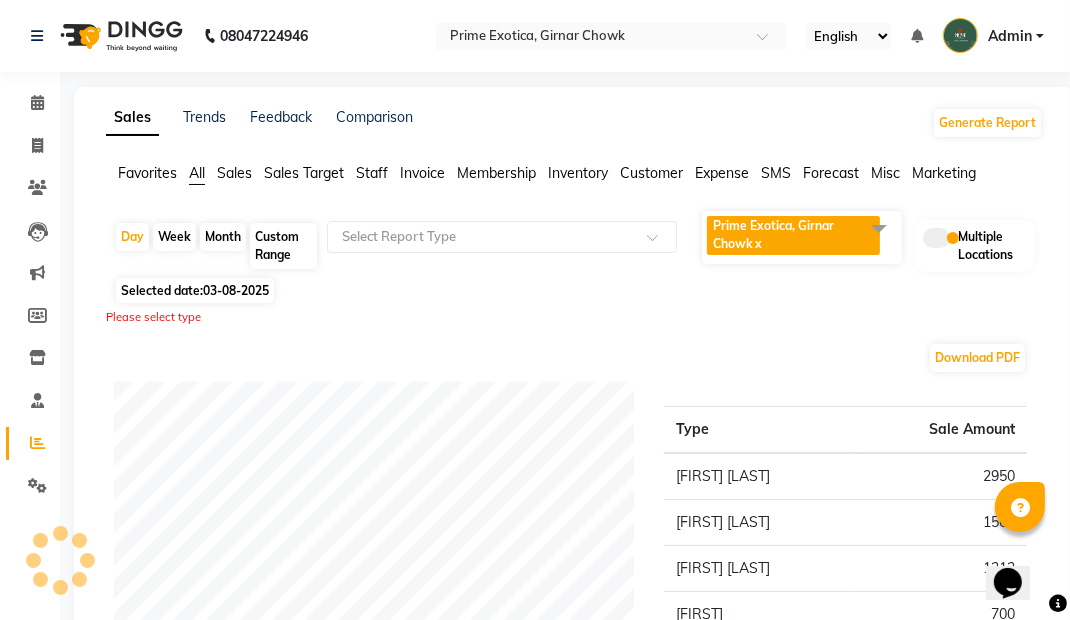 click 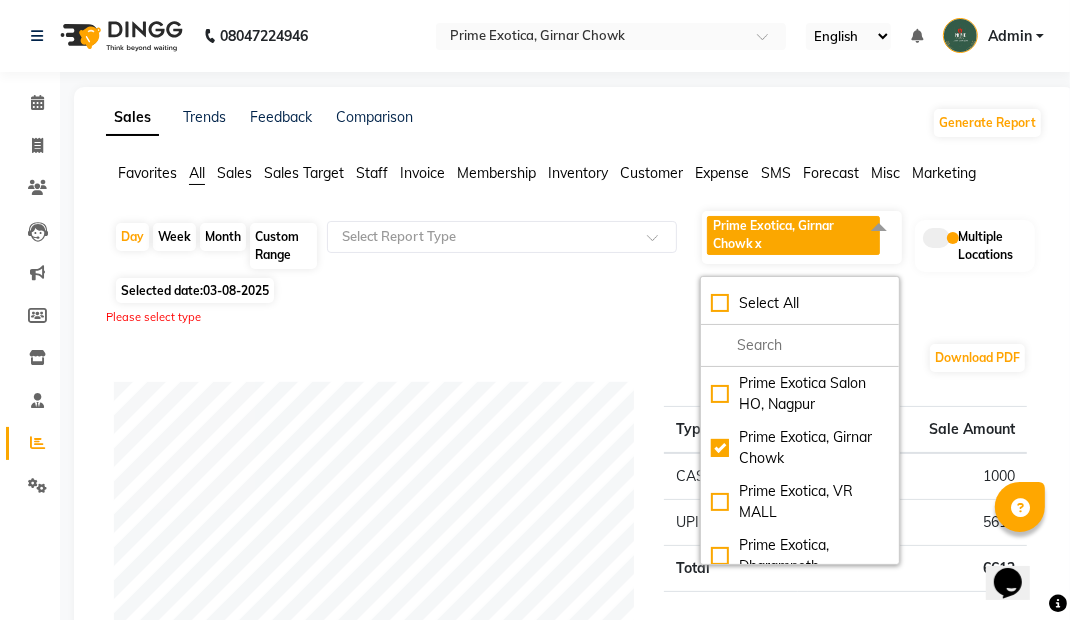 click on "Select All" 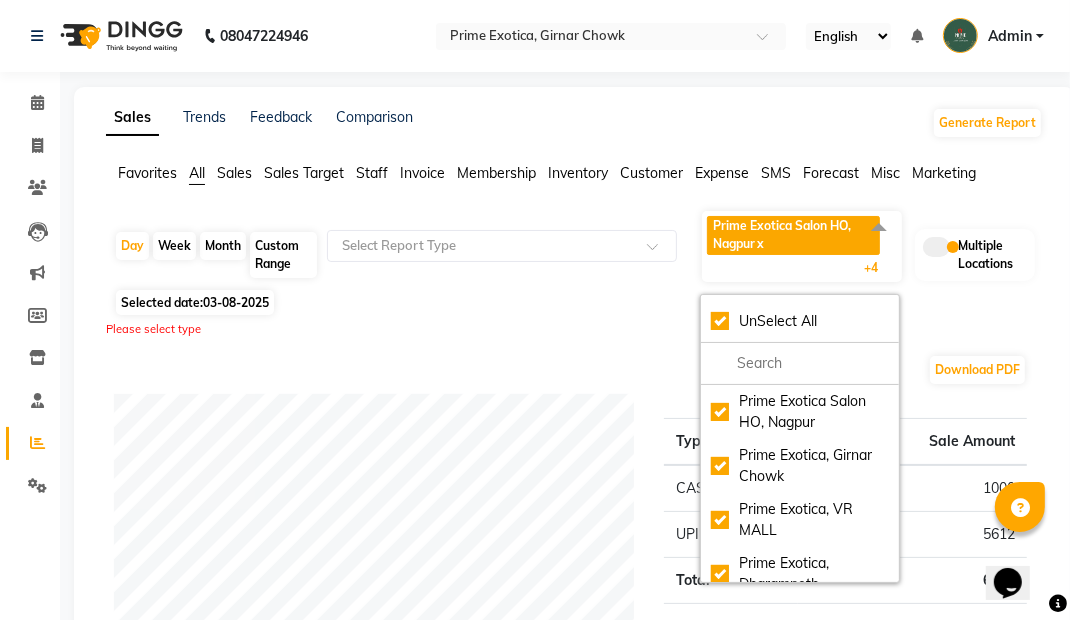 click on "Please select type" 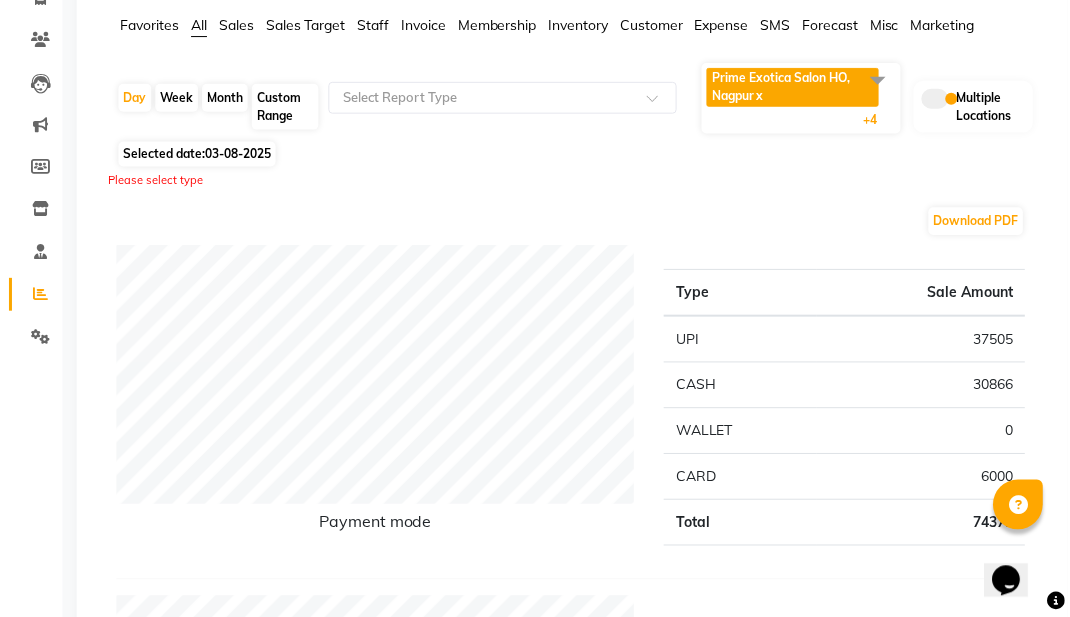 scroll, scrollTop: 0, scrollLeft: 0, axis: both 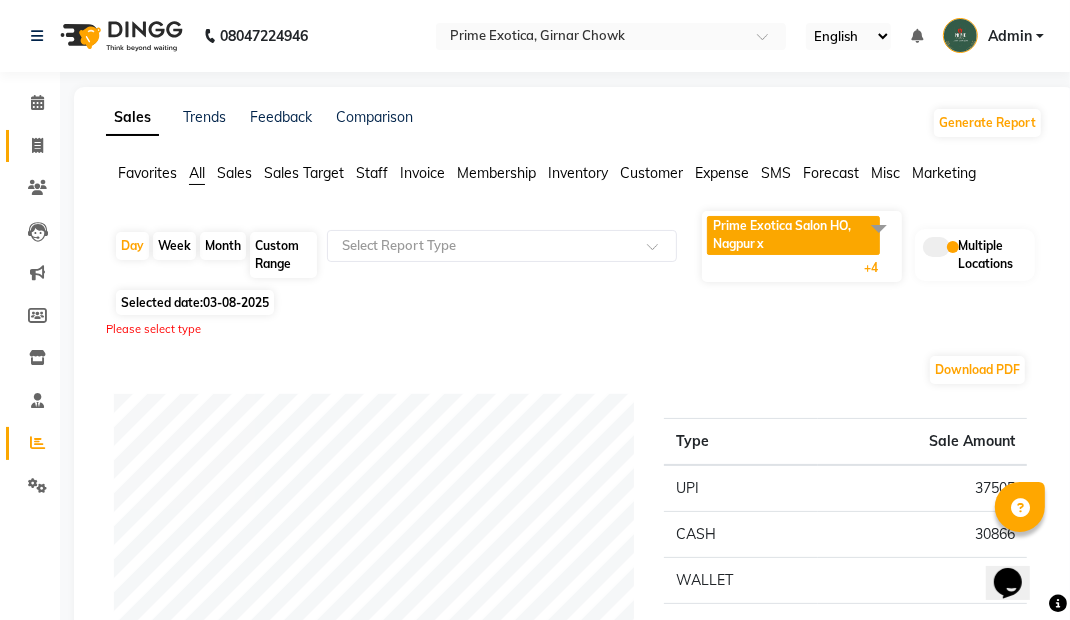 click 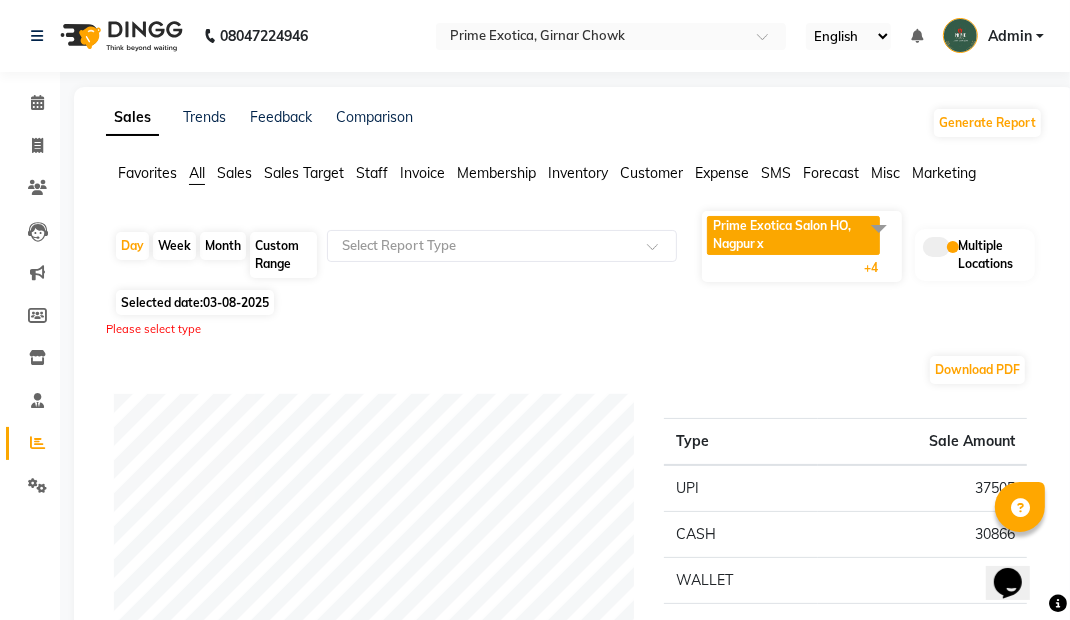 select on "service" 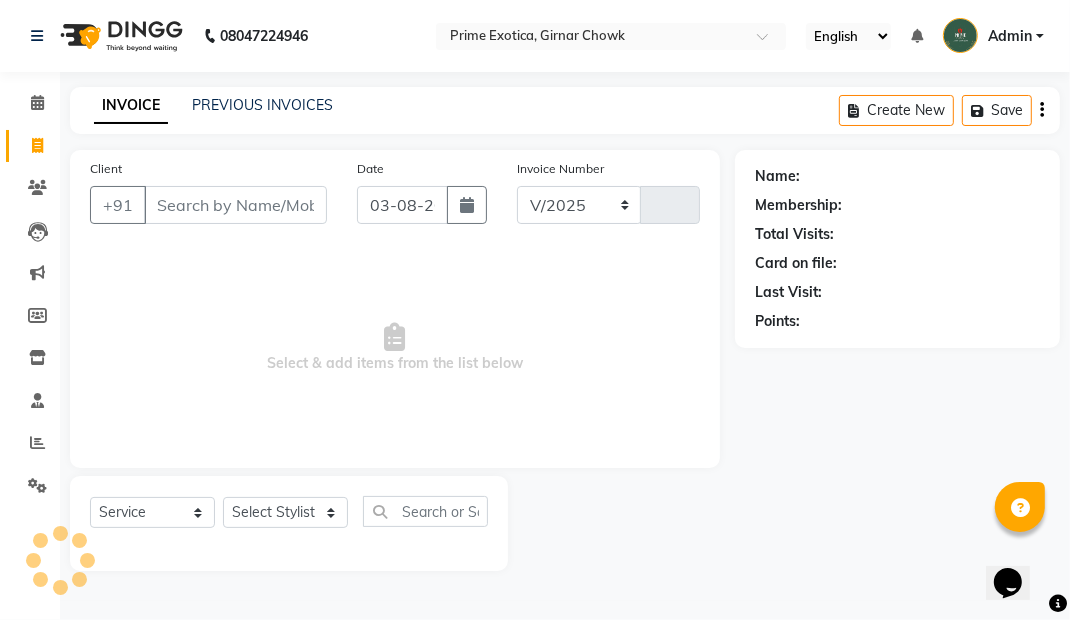 select on "5796" 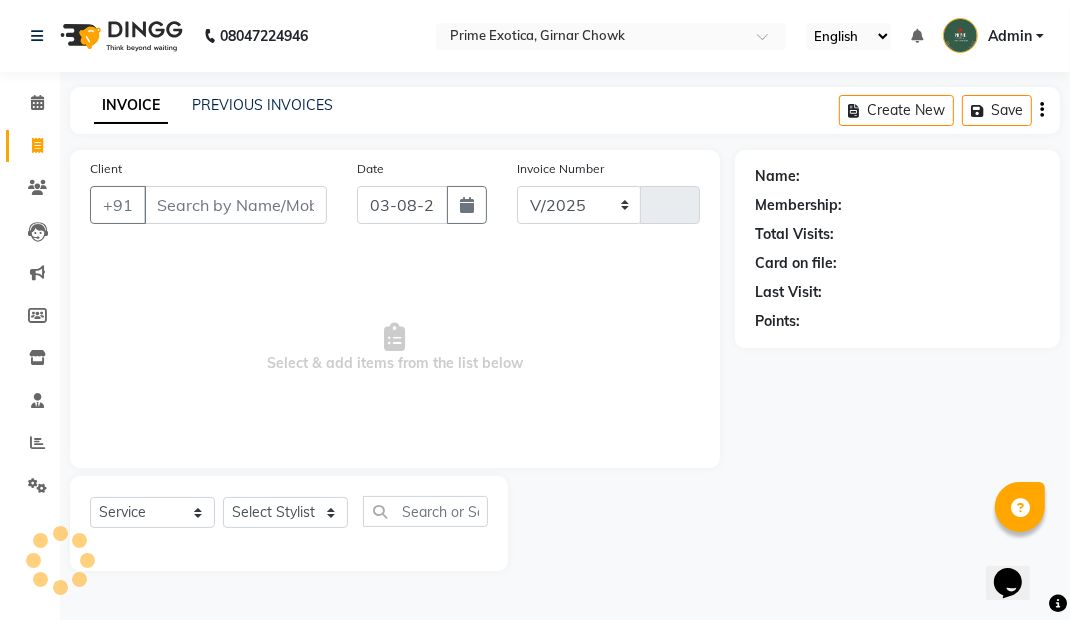 type on "0760" 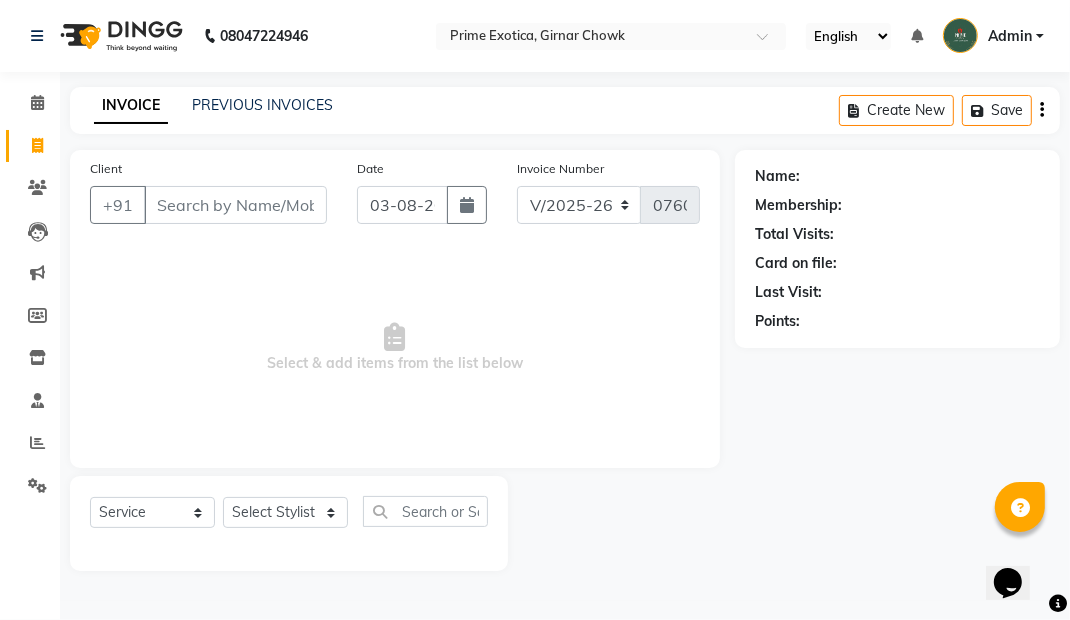 click at bounding box center (591, 38) 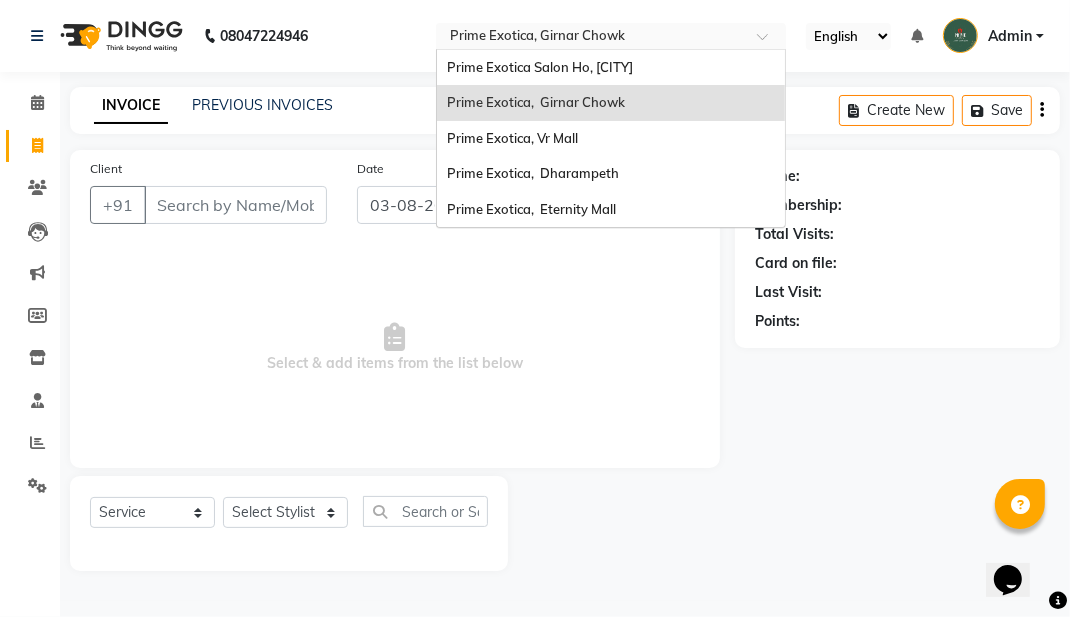 click on "Prime Exotica,  Girnar Chowk" at bounding box center [611, 103] 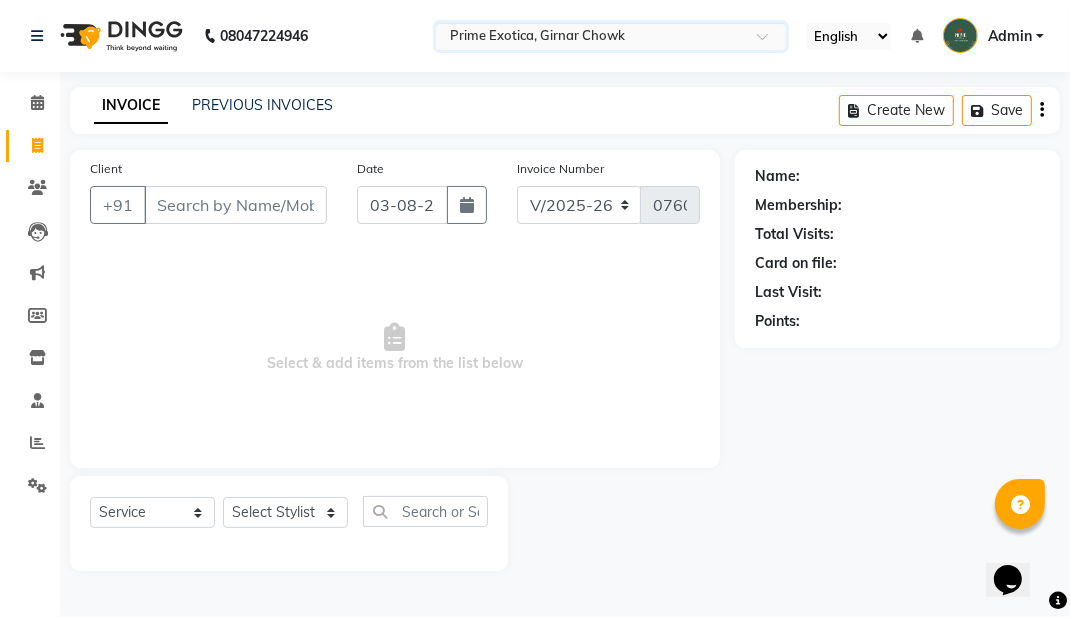 click on "INVOICE PREVIOUS INVOICES Create New   Save" 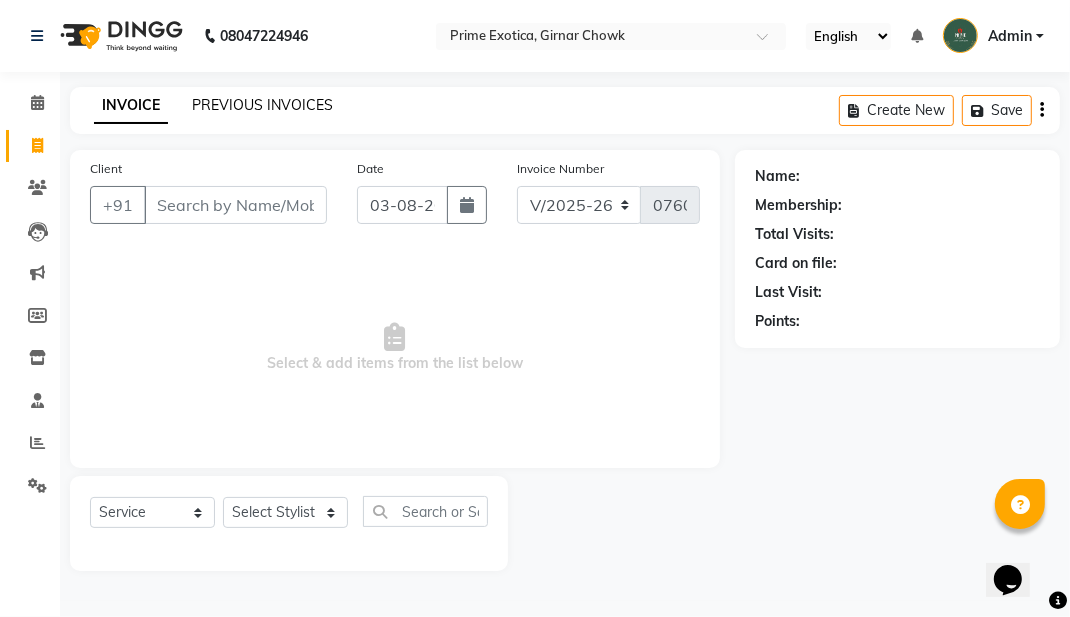click on "PREVIOUS INVOICES" 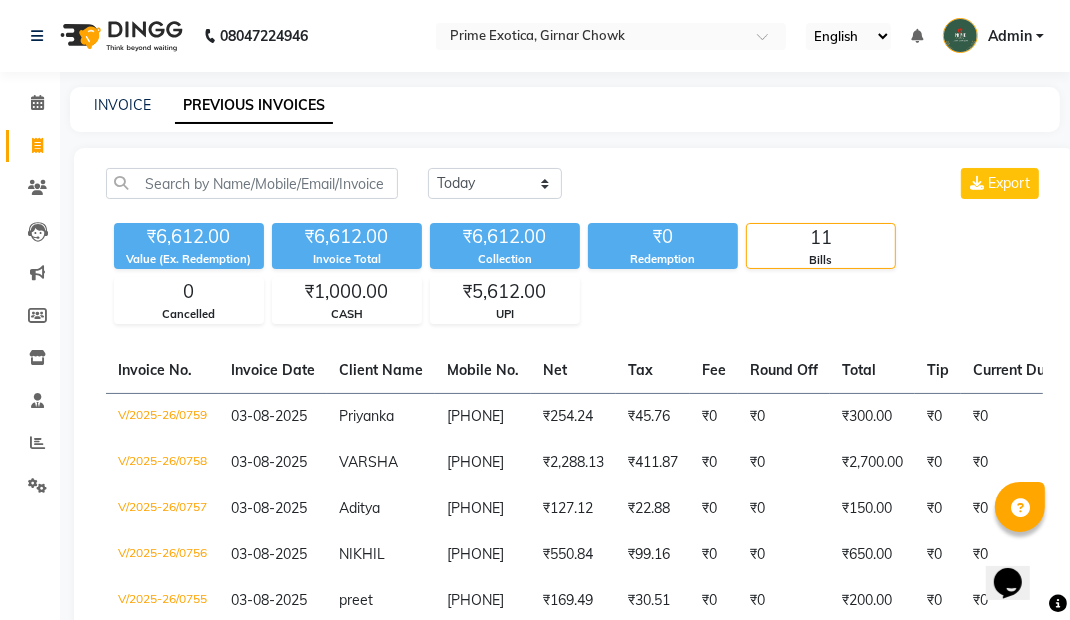 click at bounding box center [591, 38] 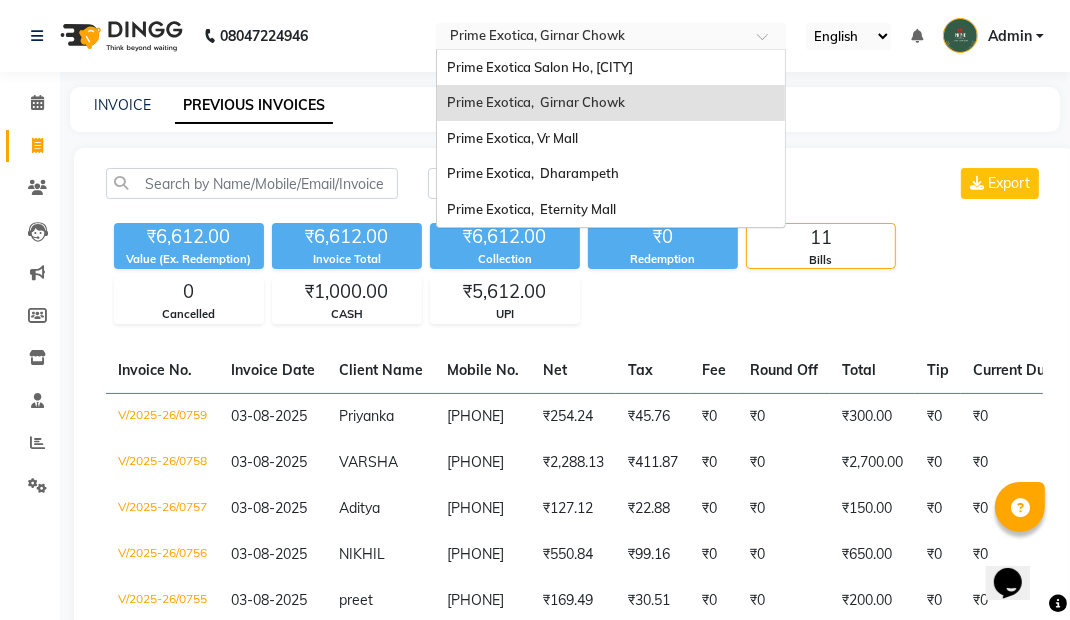 click on "Prime Exotica, Vr Mall" at bounding box center [611, 139] 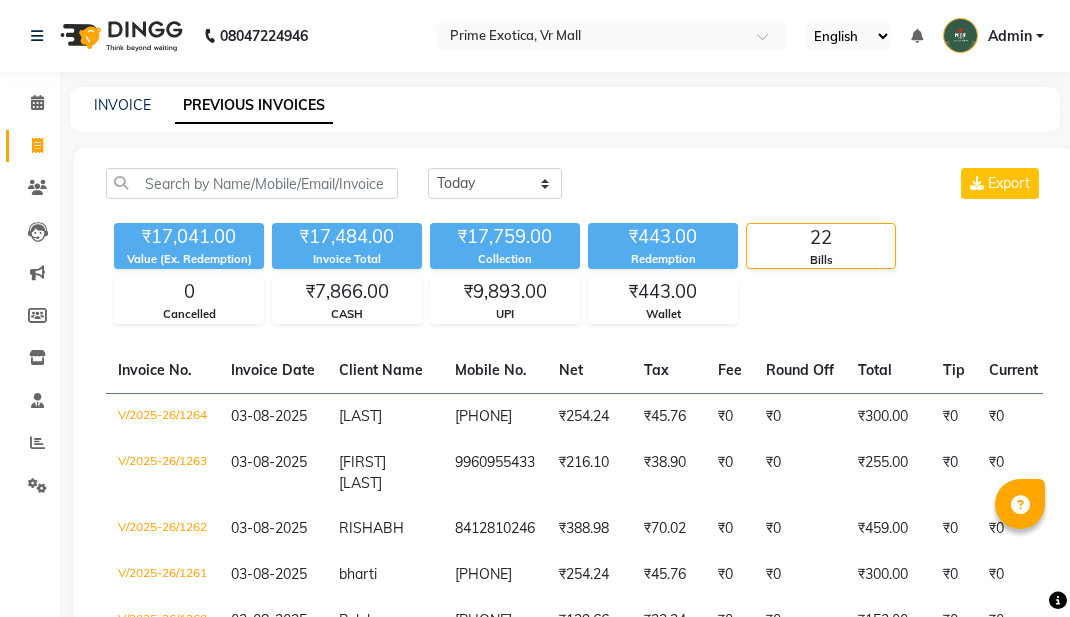 scroll, scrollTop: 0, scrollLeft: 0, axis: both 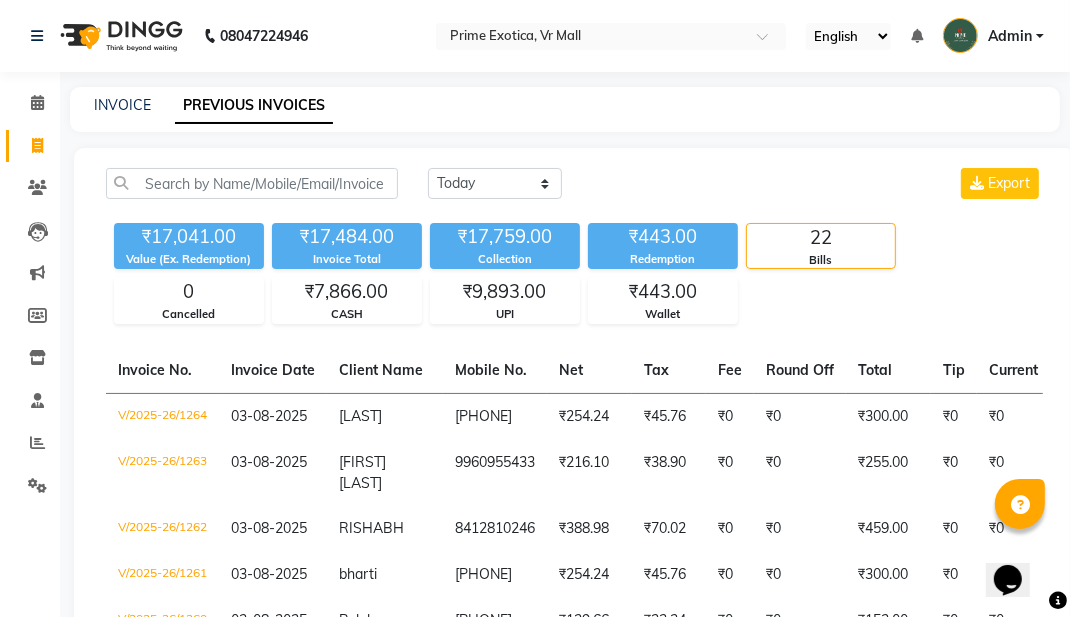 click at bounding box center [591, 38] 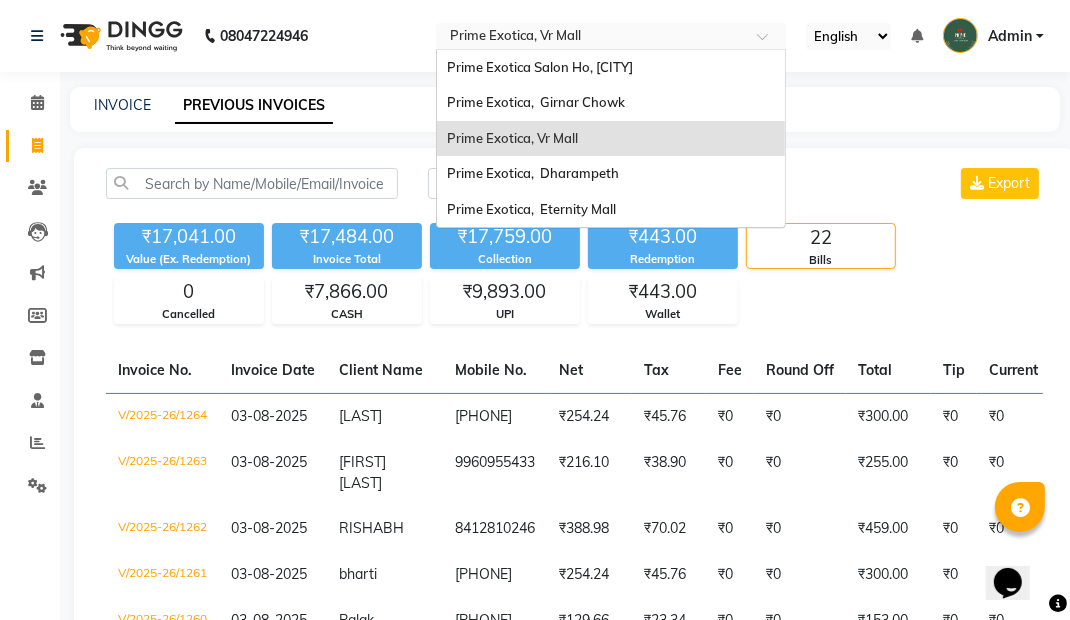 click on "Prime Exotica,  Dharampeth" at bounding box center (533, 173) 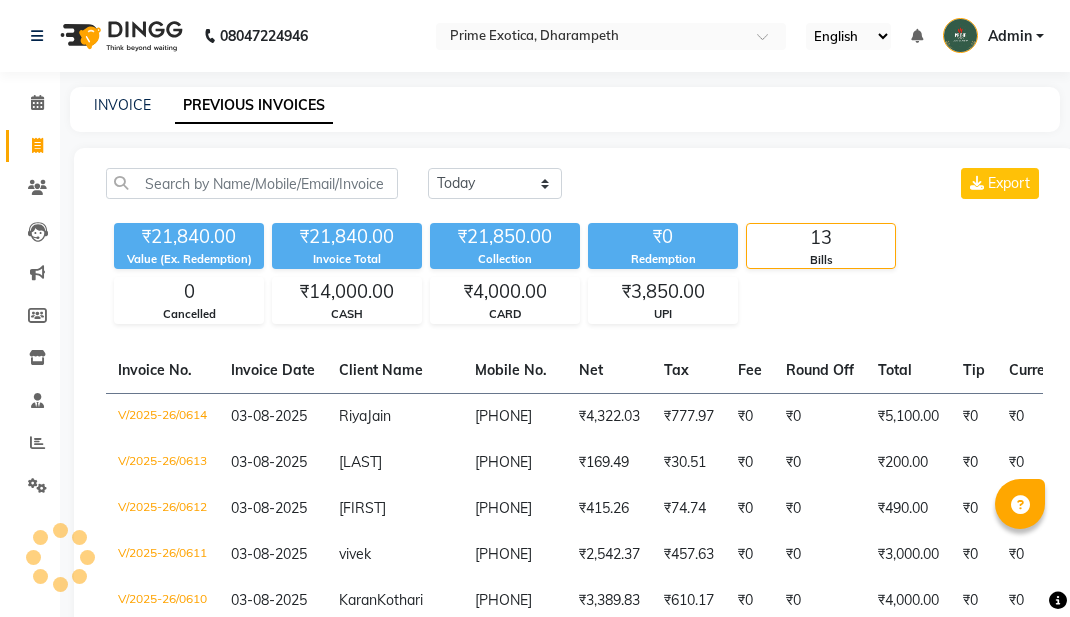 scroll, scrollTop: 0, scrollLeft: 0, axis: both 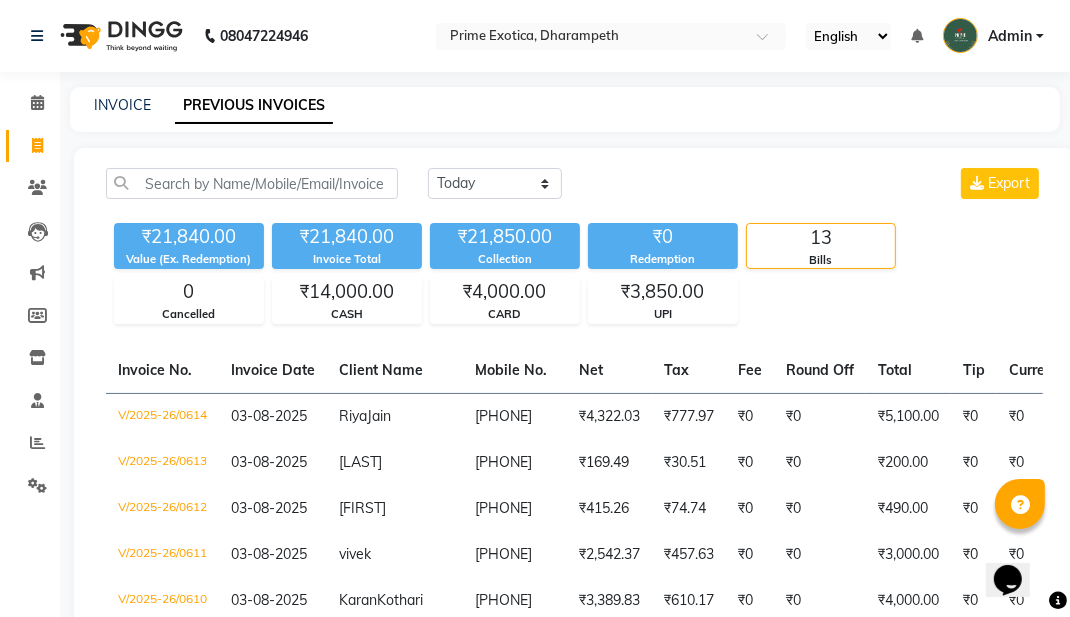 click at bounding box center [591, 38] 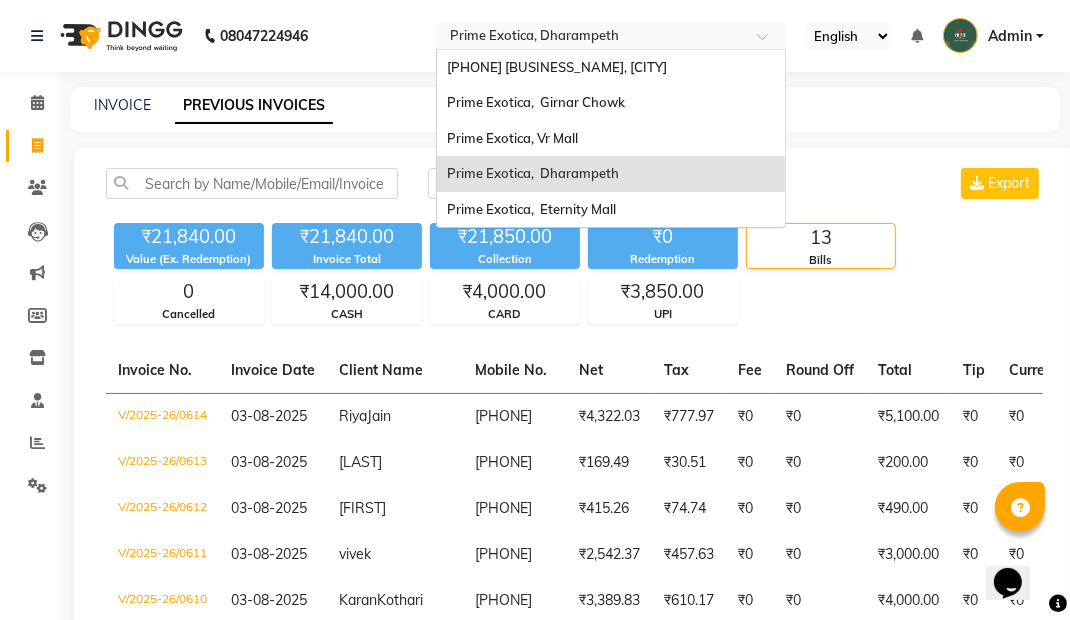 click on "Prime Exotica,  Eternity Mall" at bounding box center [531, 209] 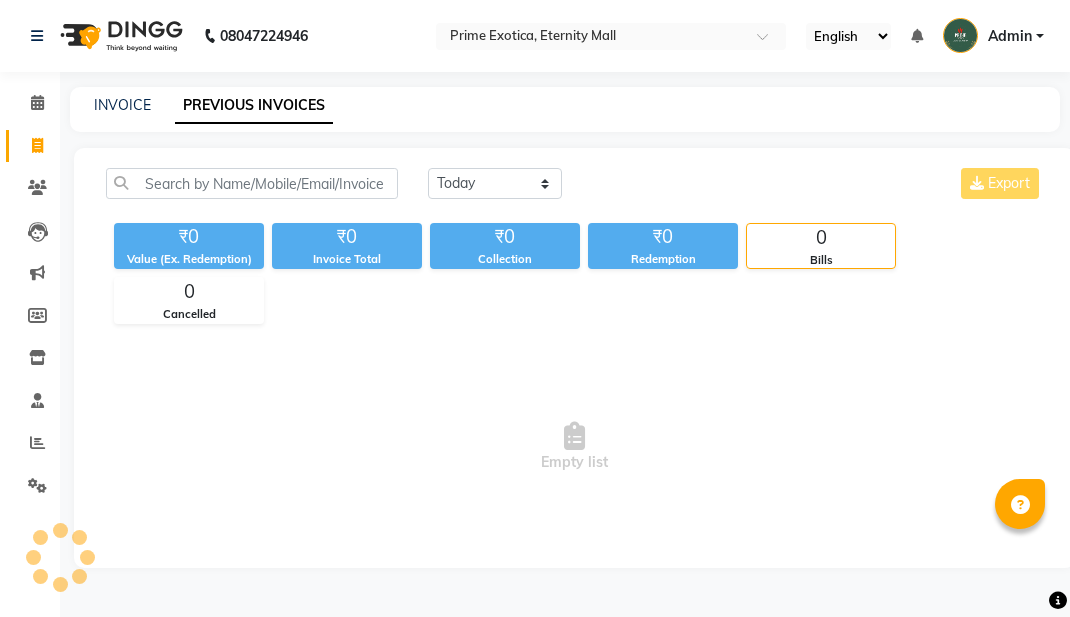 scroll, scrollTop: 0, scrollLeft: 0, axis: both 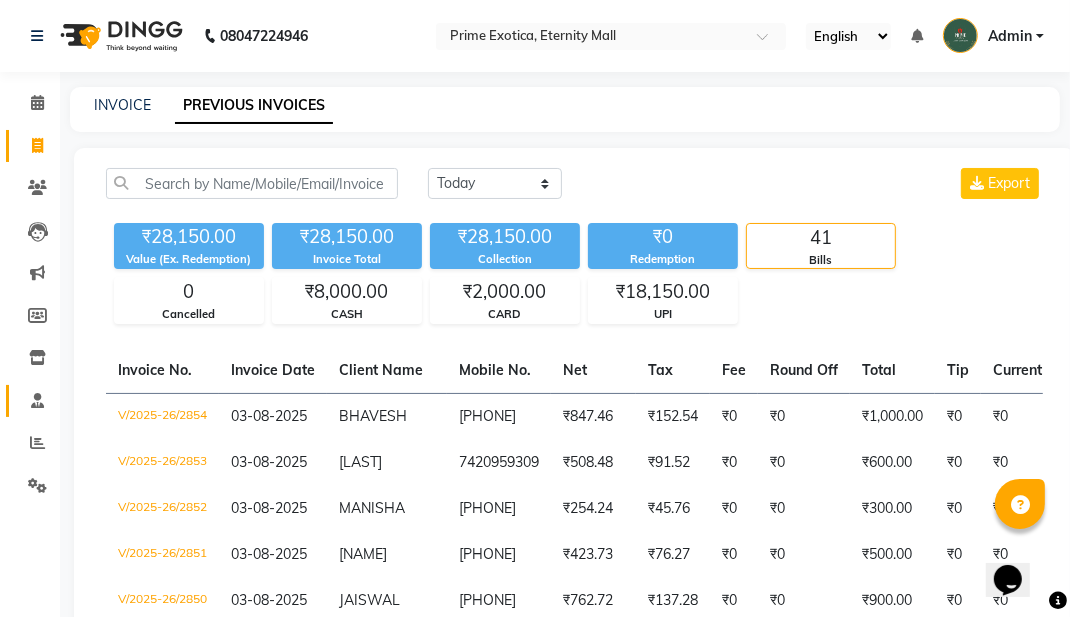 click 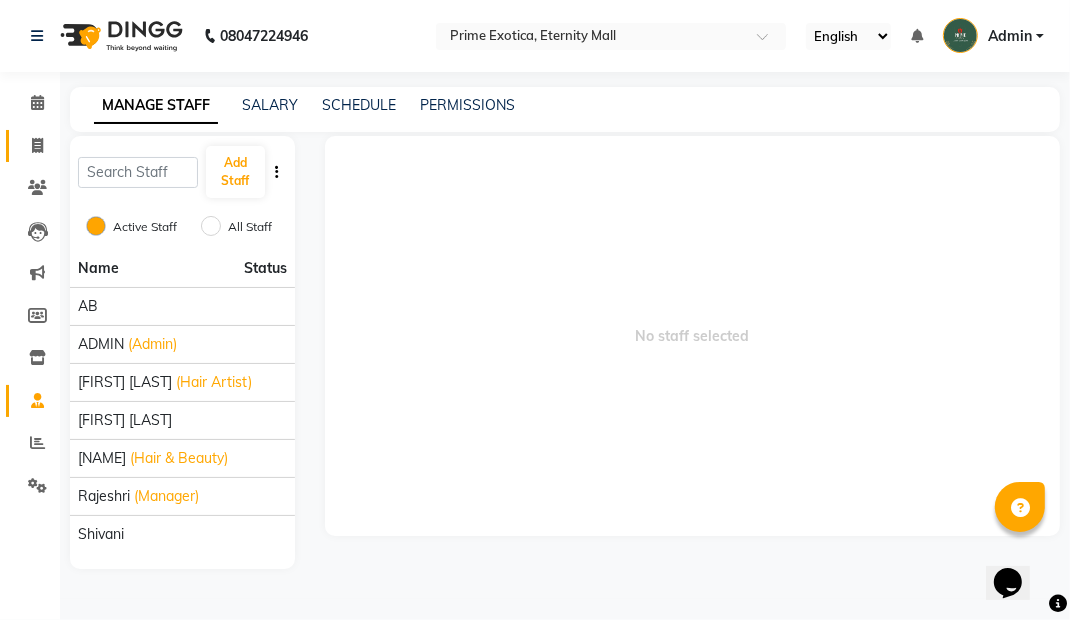 click 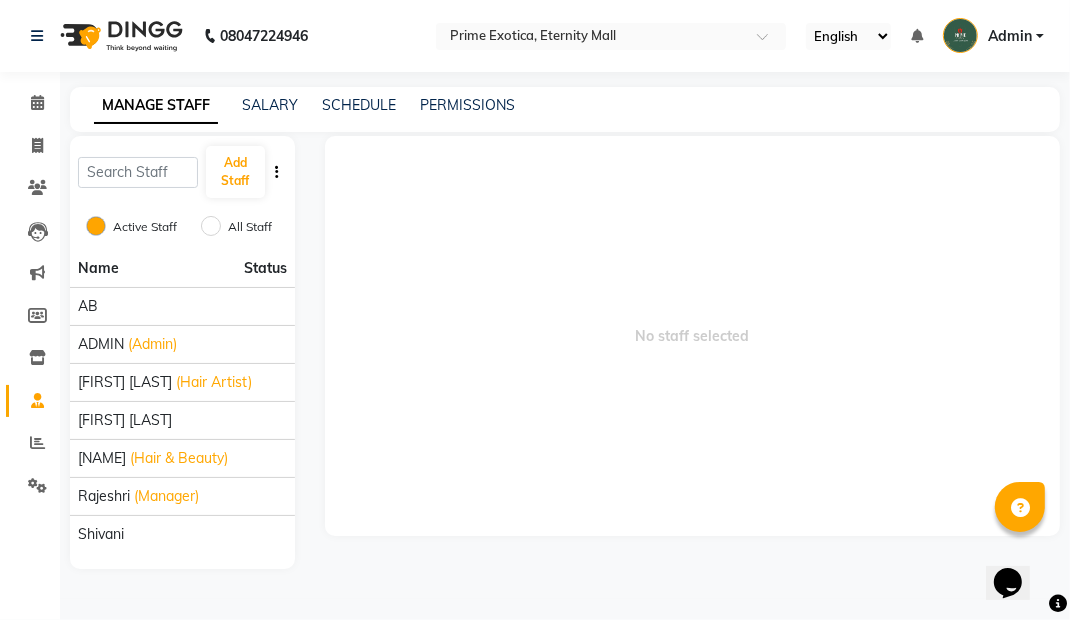 select on "service" 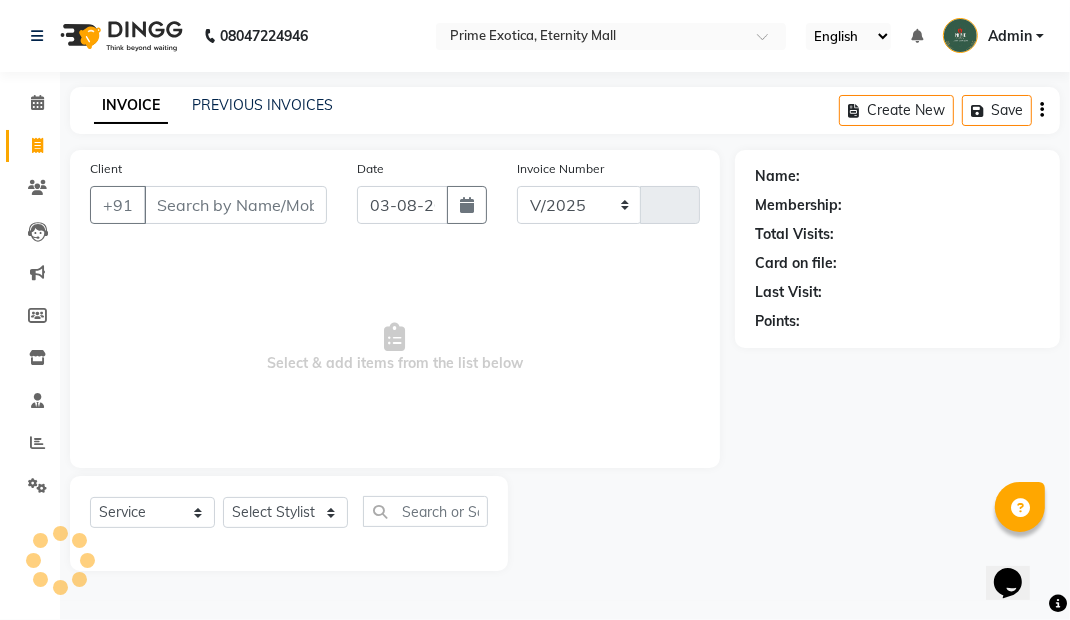 select on "5774" 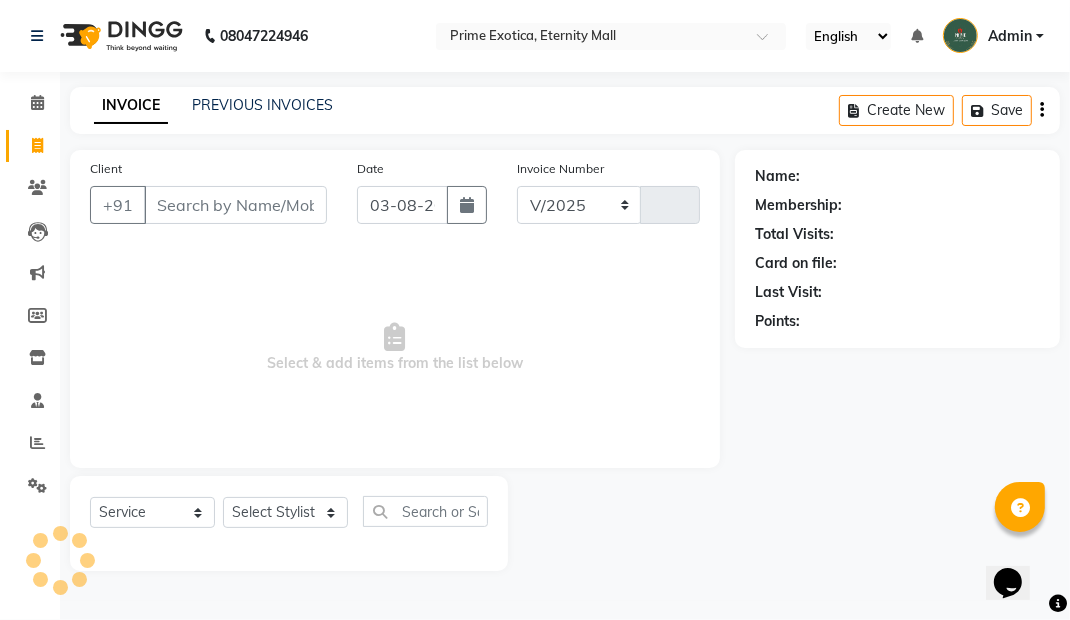 type on "2855" 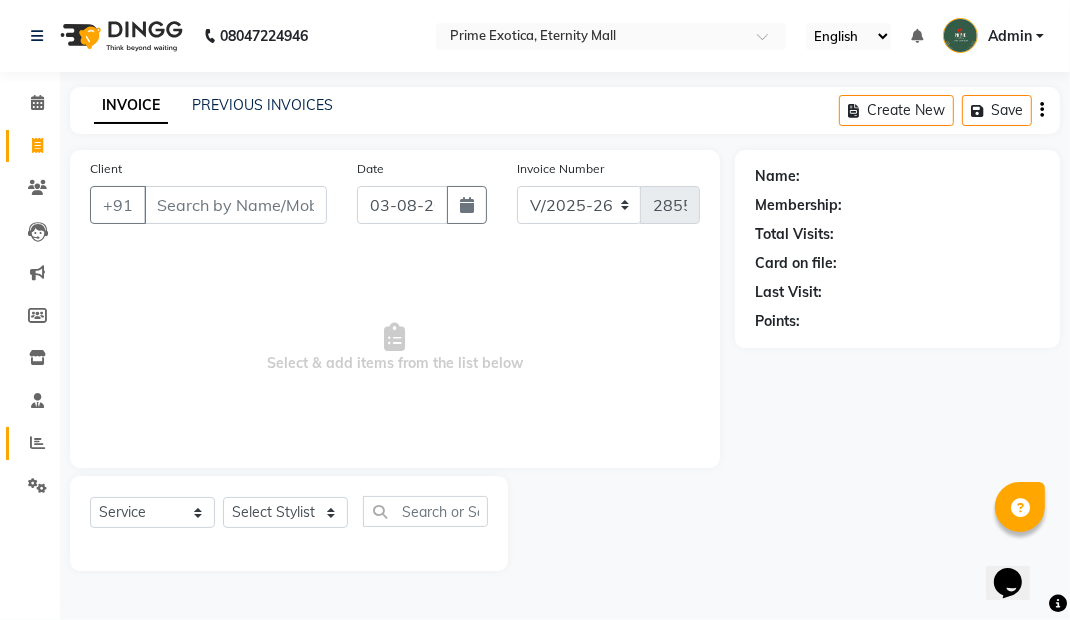 click 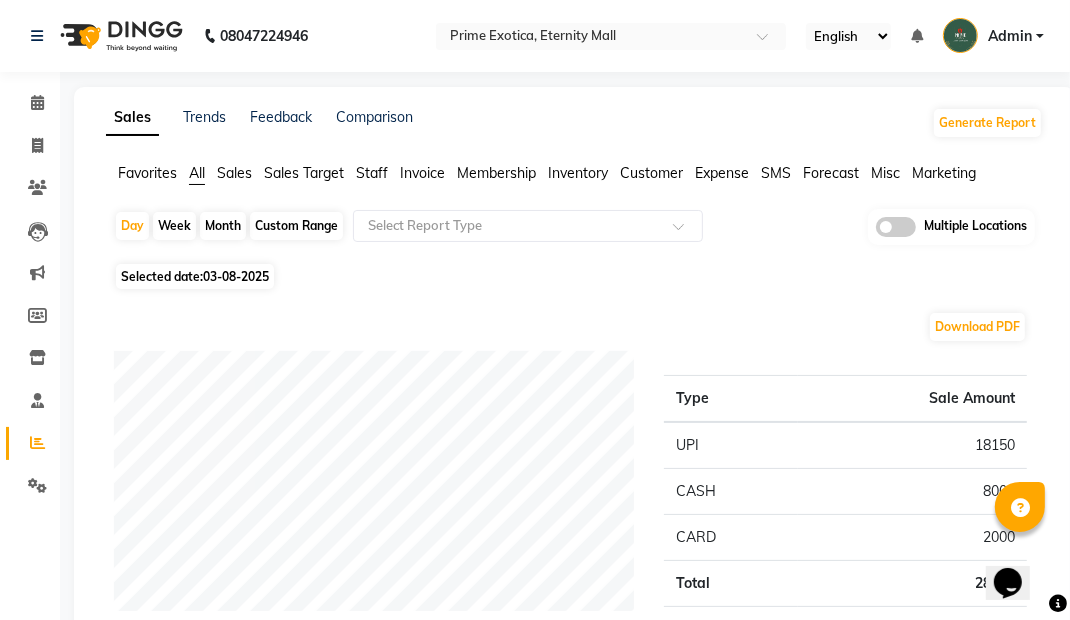 click 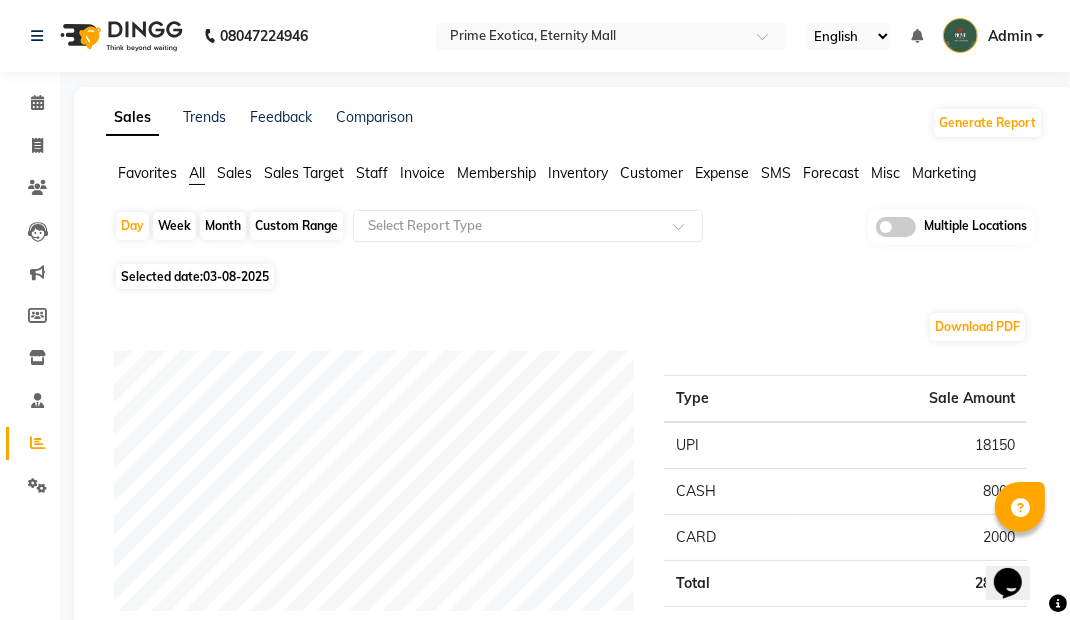 click 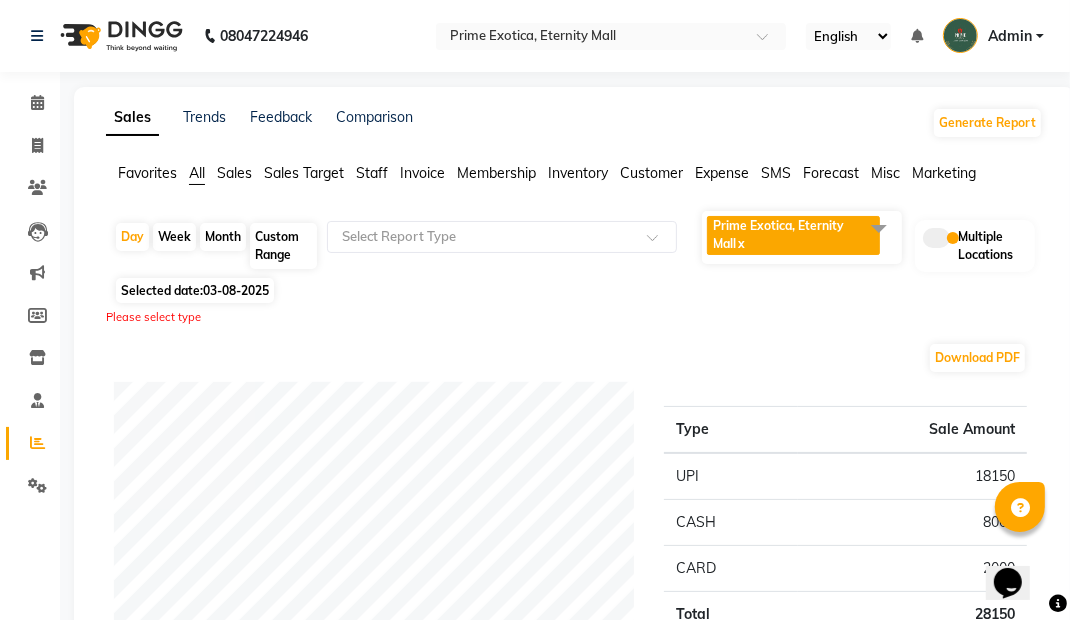 click 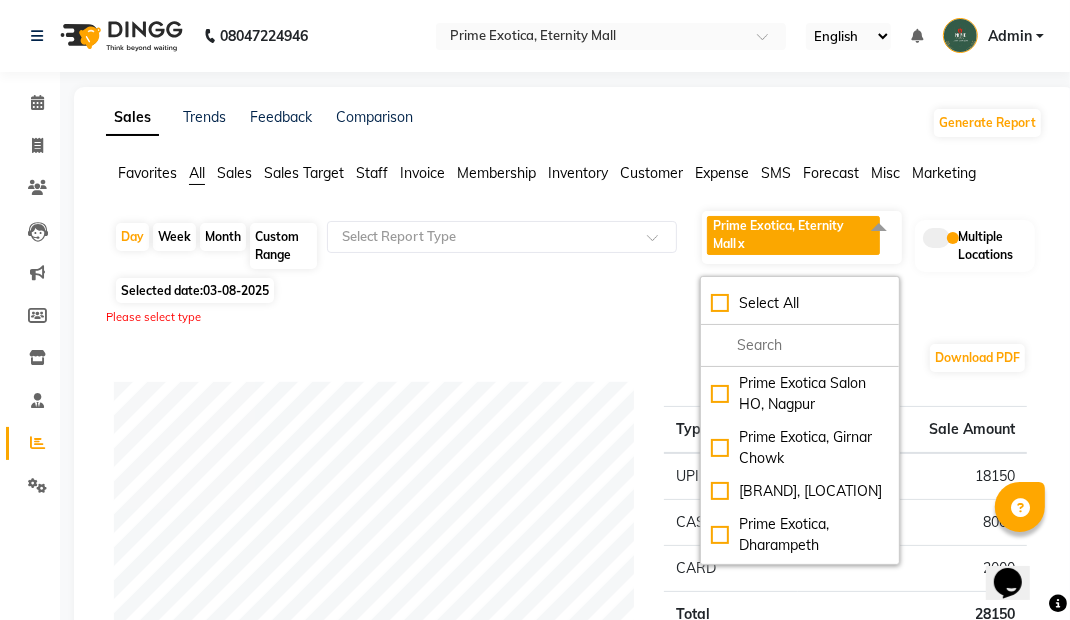 click on "Select All" 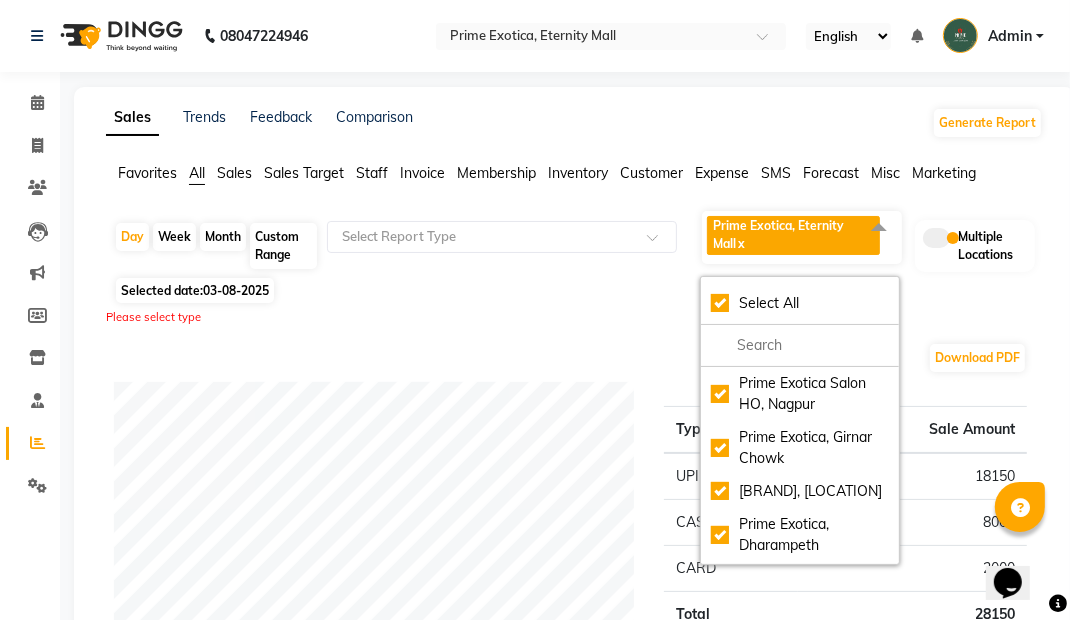 checkbox on "true" 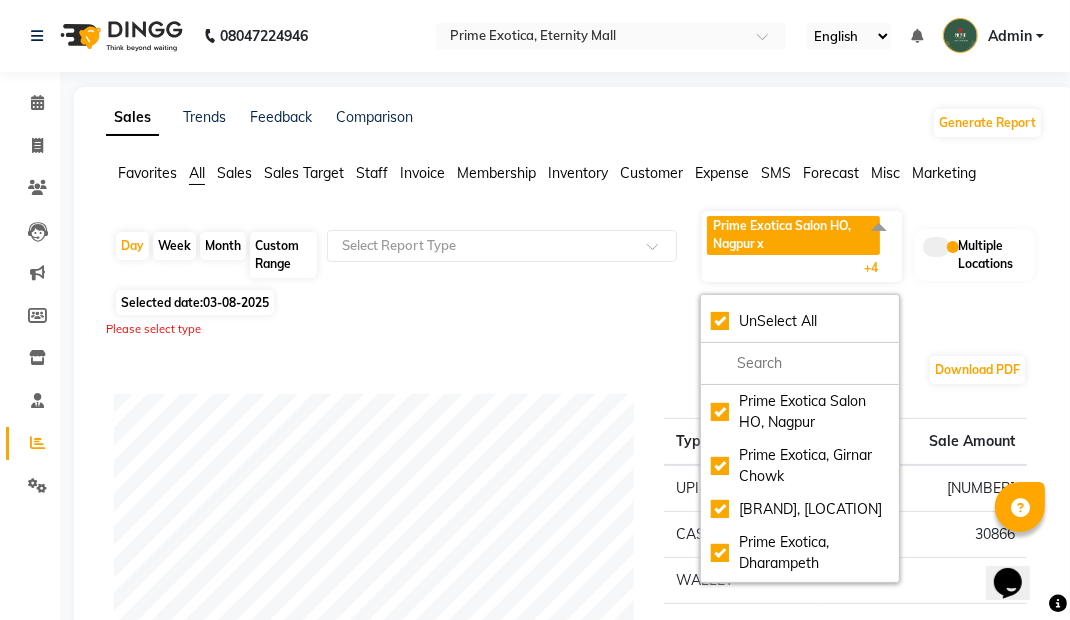 click on "Selected date:  03-08-2025" 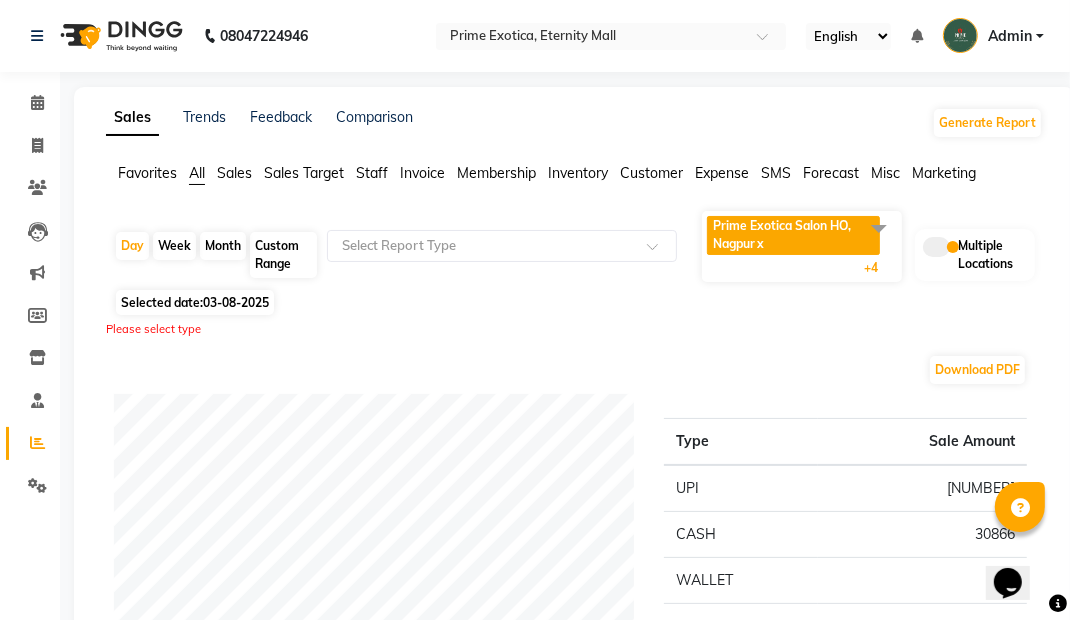 click on "Week" 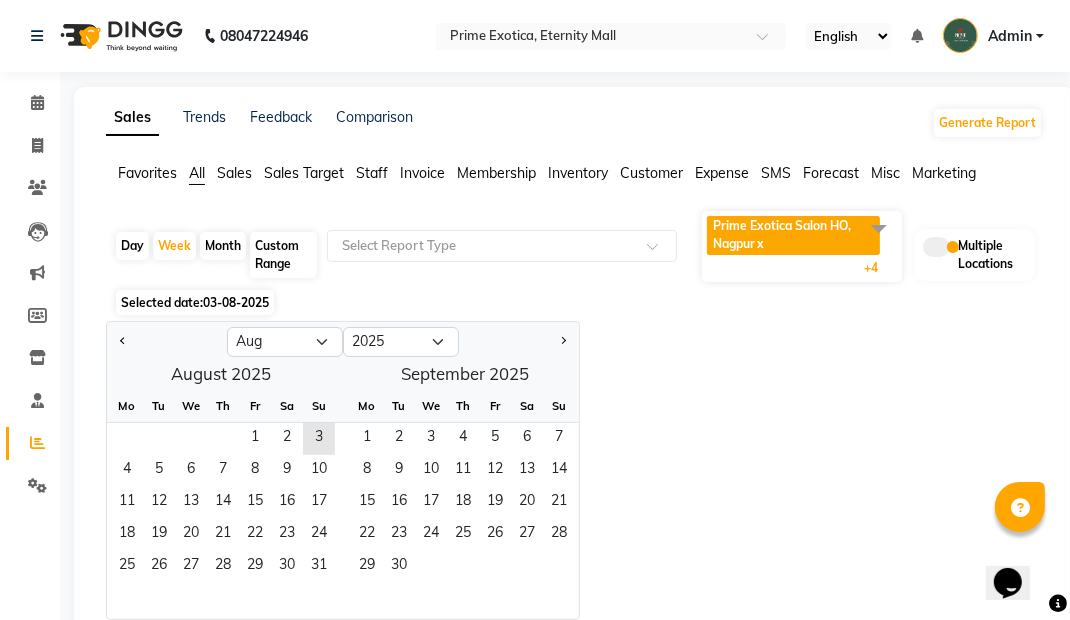 click on "Month" 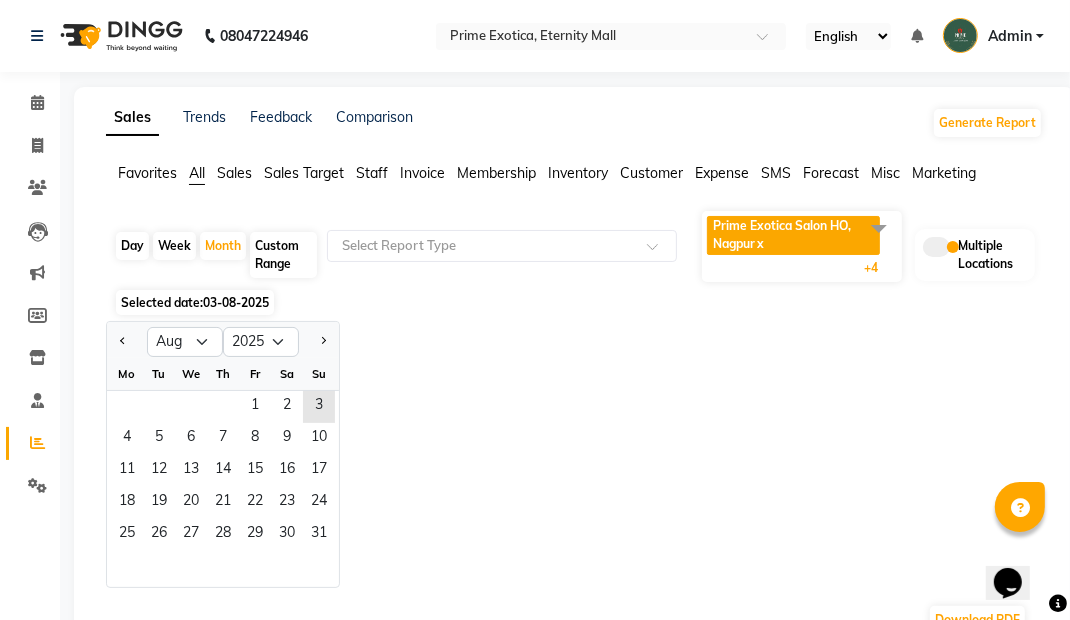 click on "1" 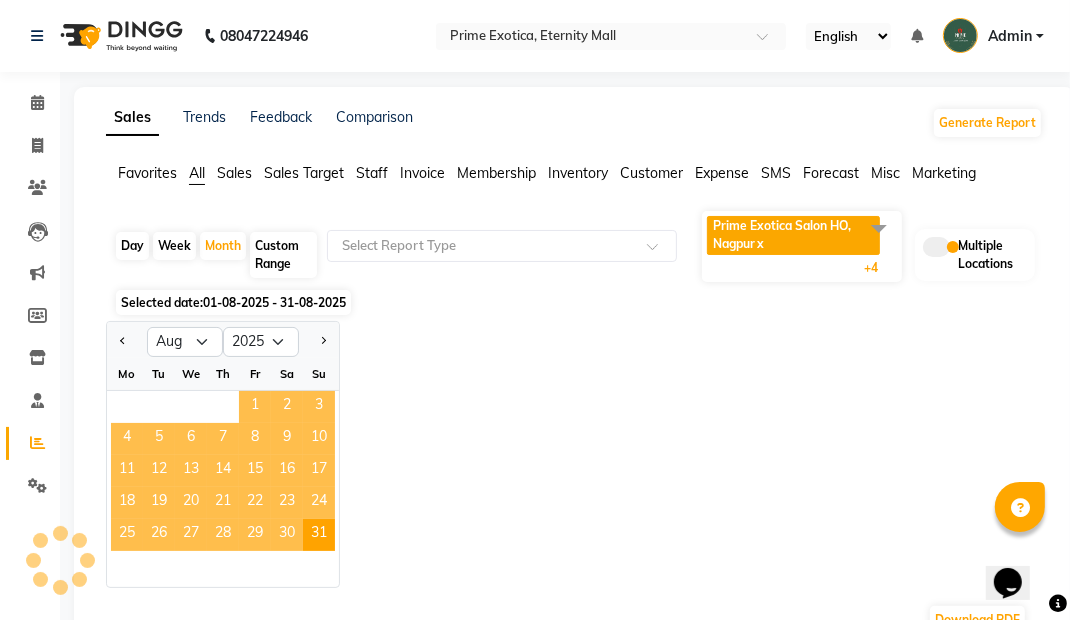 click on "Jan Feb Mar Apr May Jun Jul Aug Sep Oct Nov Dec 2015 2016 2017 2018 2019 2020 2021 2022 2023 2024 2025 2026 2027 2028 2029 2030 2031 2032 2033 2034 2035 Mo Tu We Th Fr Sa Su  1   2   3   4   5   6   7   8   9   10   11   12   13   14   15   16   17   18   19   20   21   22   23   24   25   26   27   28   29   30   31" 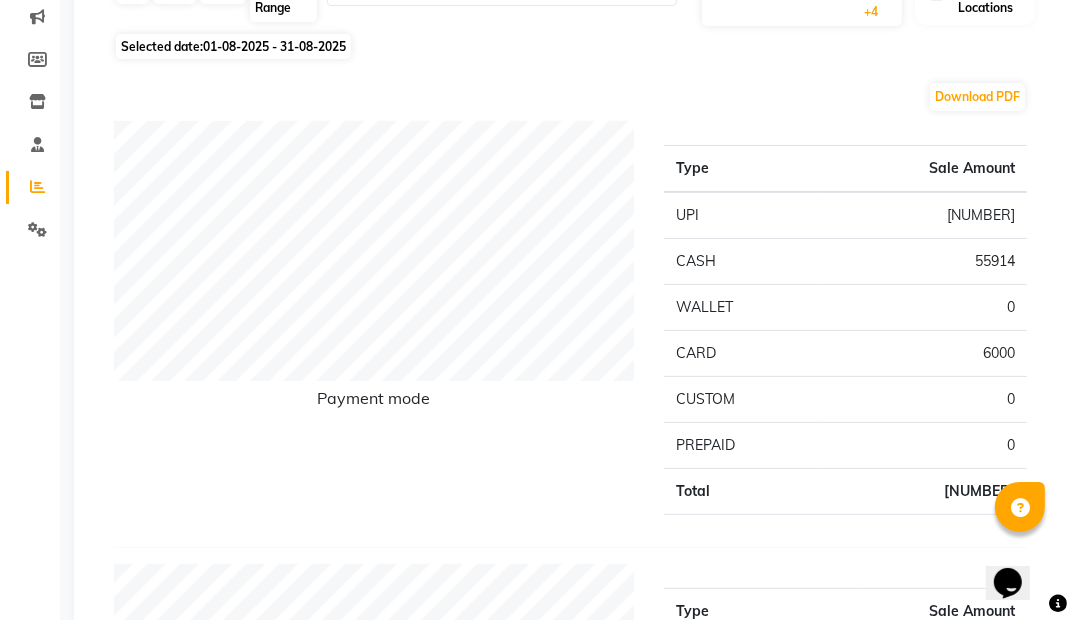 scroll, scrollTop: 0, scrollLeft: 0, axis: both 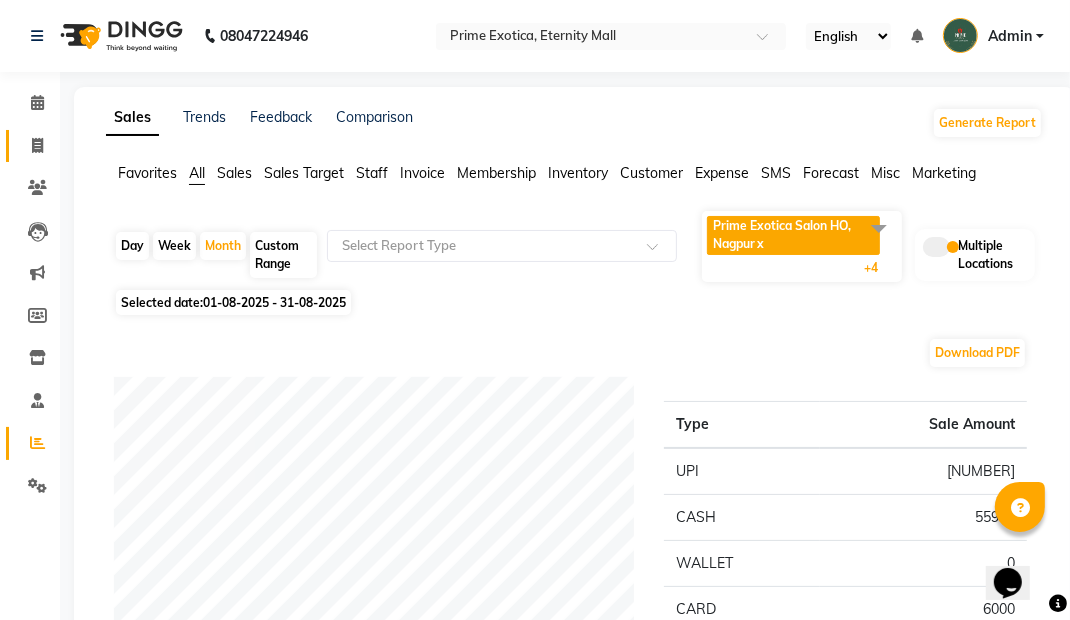click 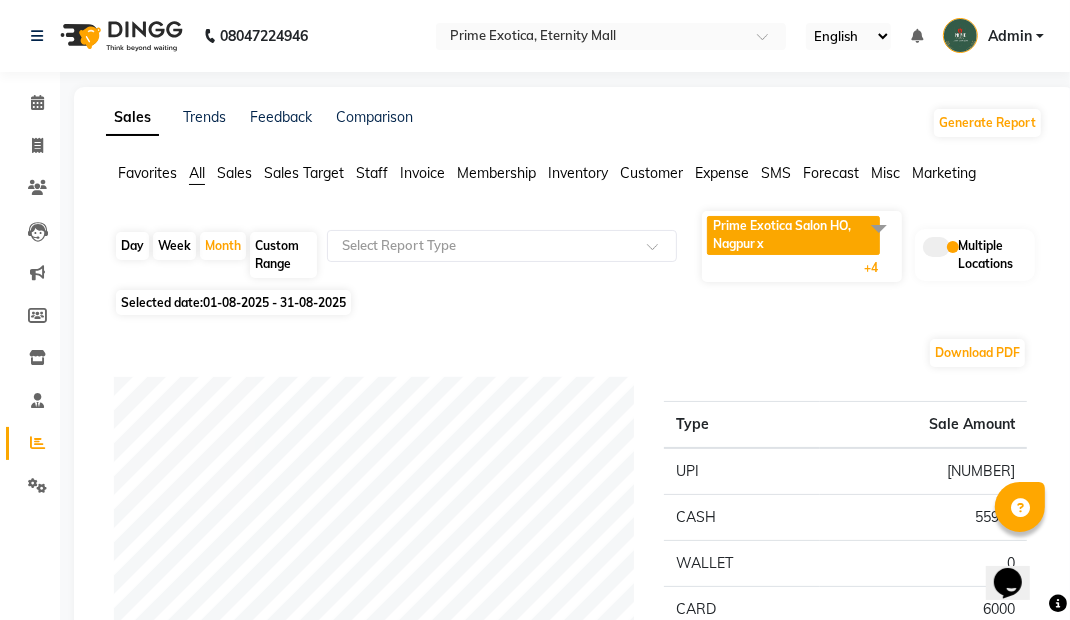 select on "service" 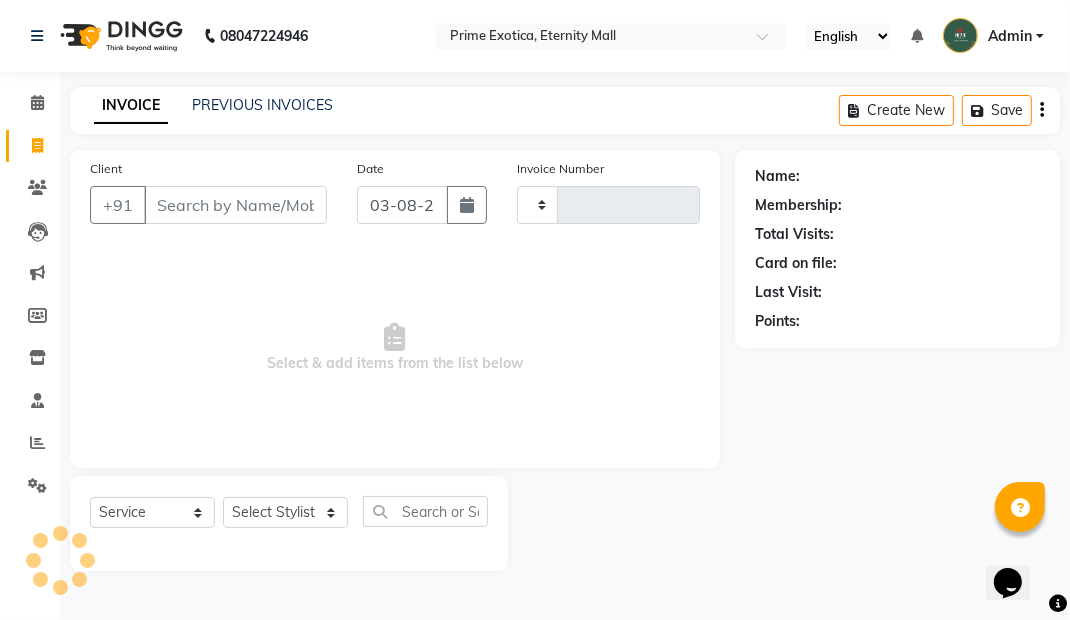 type on "2855" 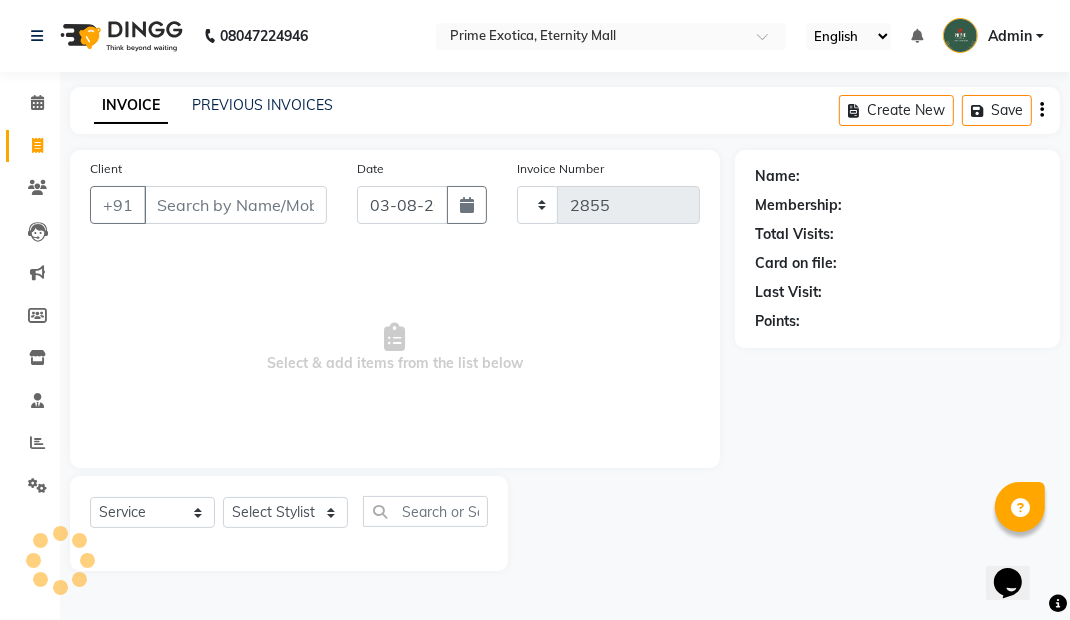 select on "5774" 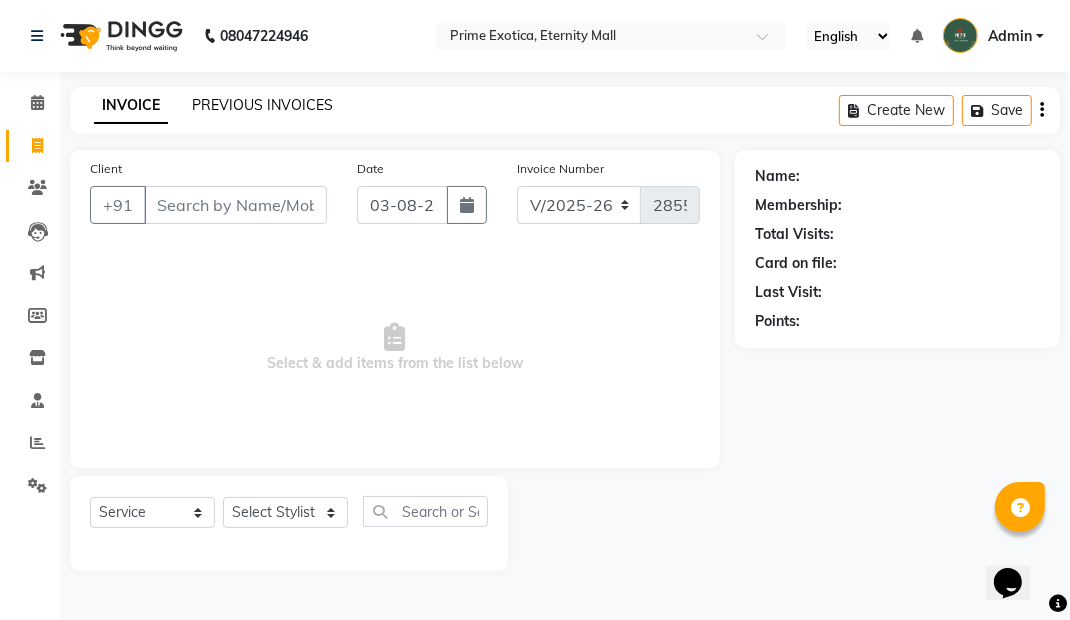 click on "PREVIOUS INVOICES" 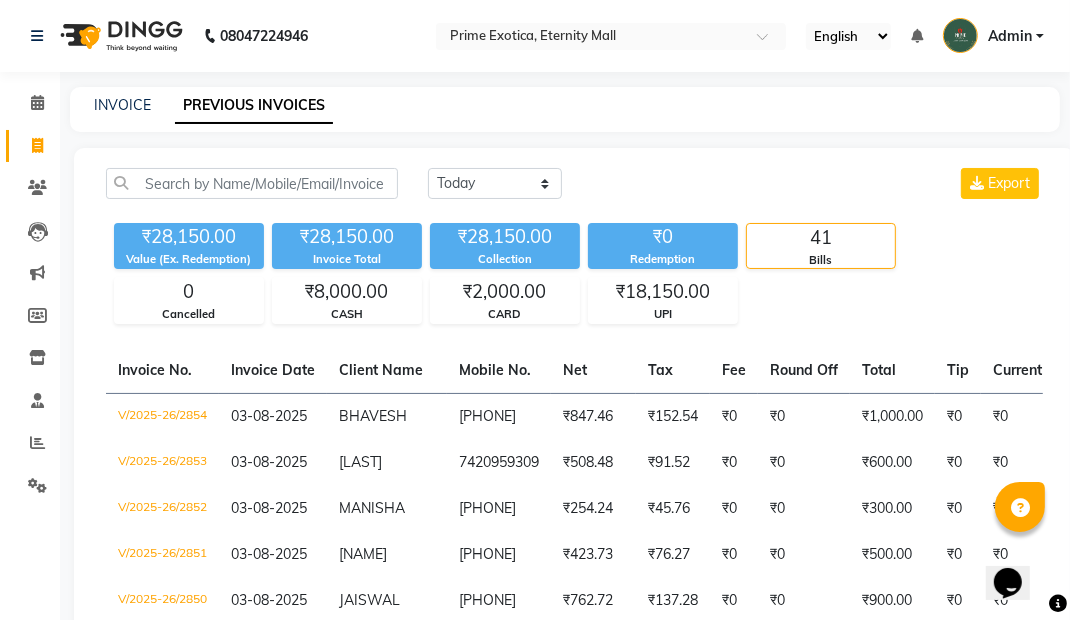 click on "Admin" at bounding box center [1010, 36] 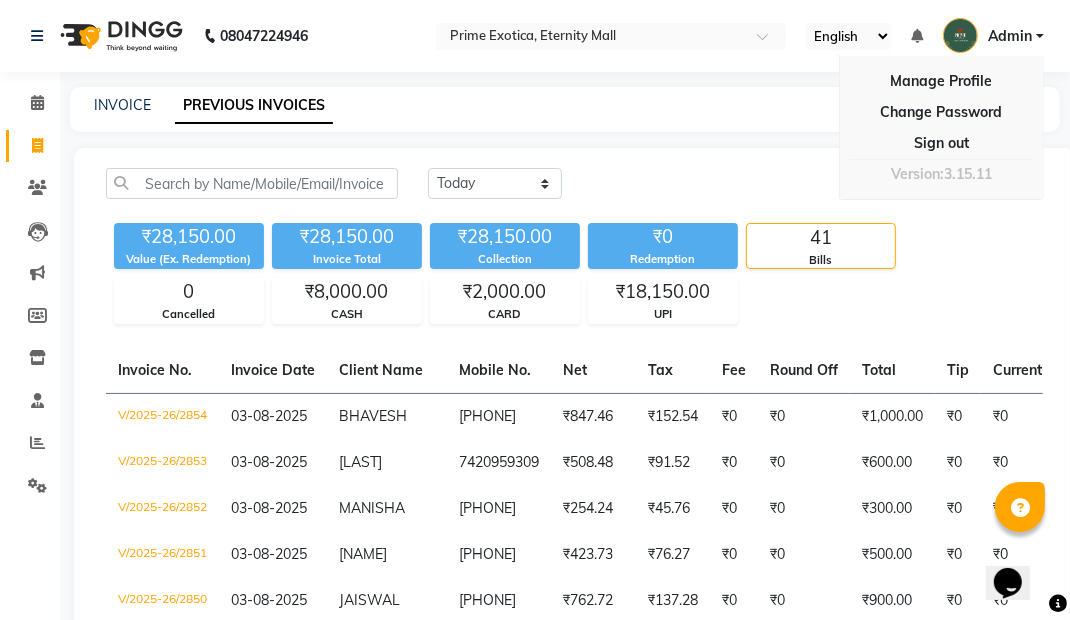 click on "Sign out" at bounding box center [941, 143] 